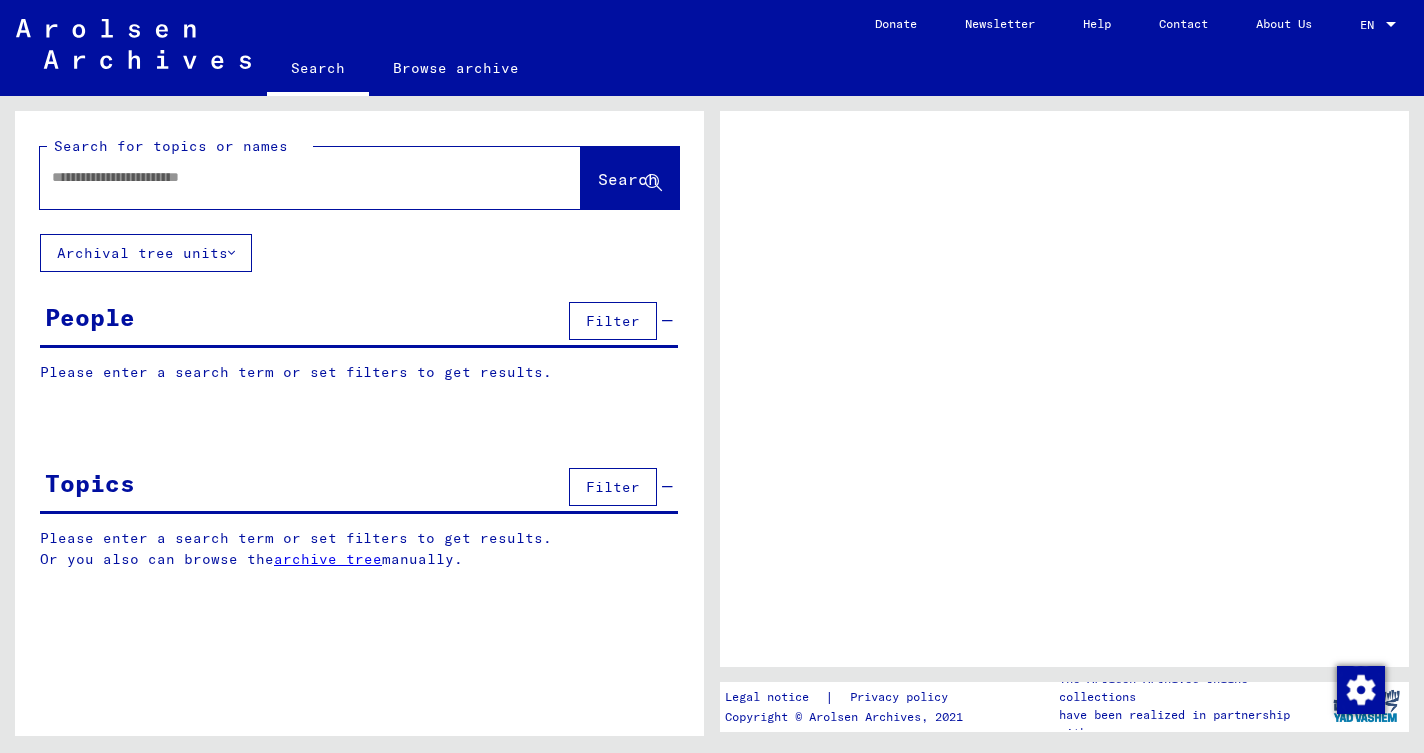 scroll, scrollTop: 0, scrollLeft: 0, axis: both 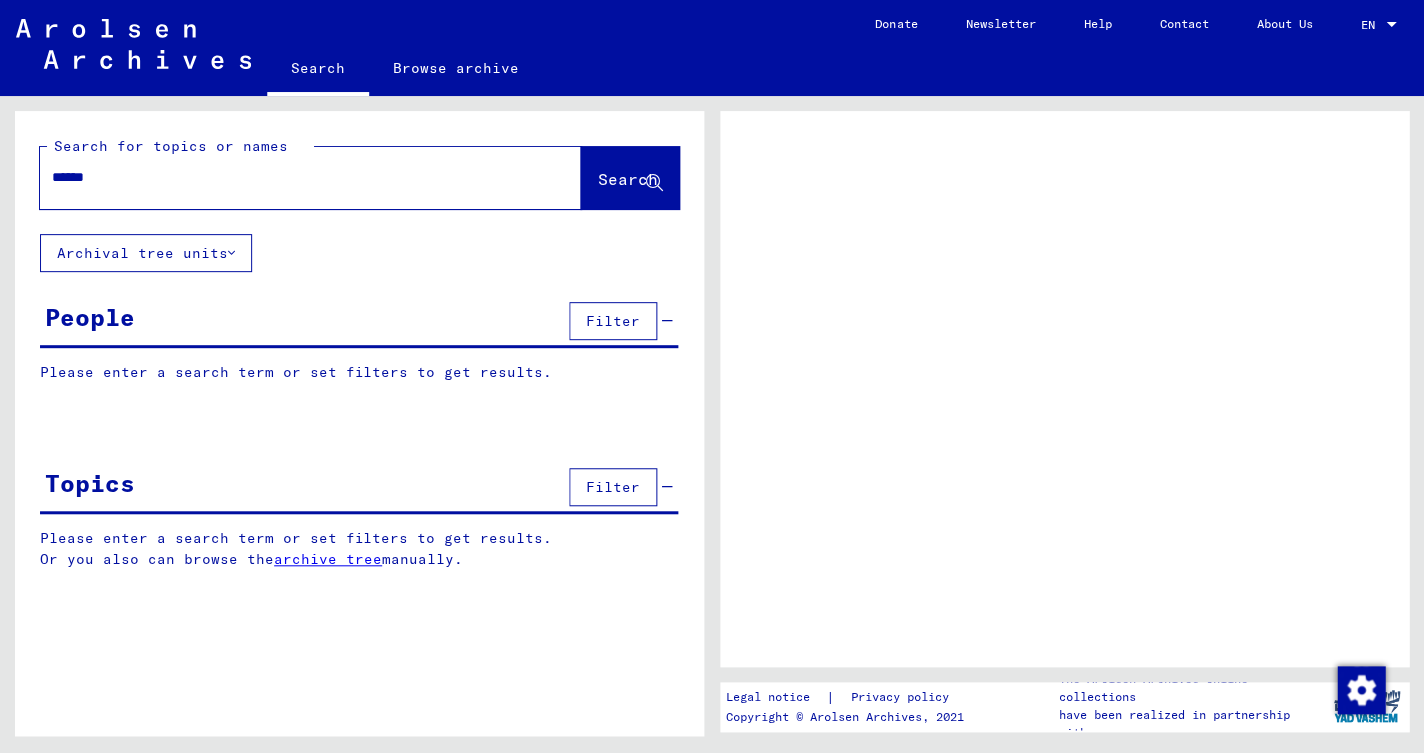 type on "*******" 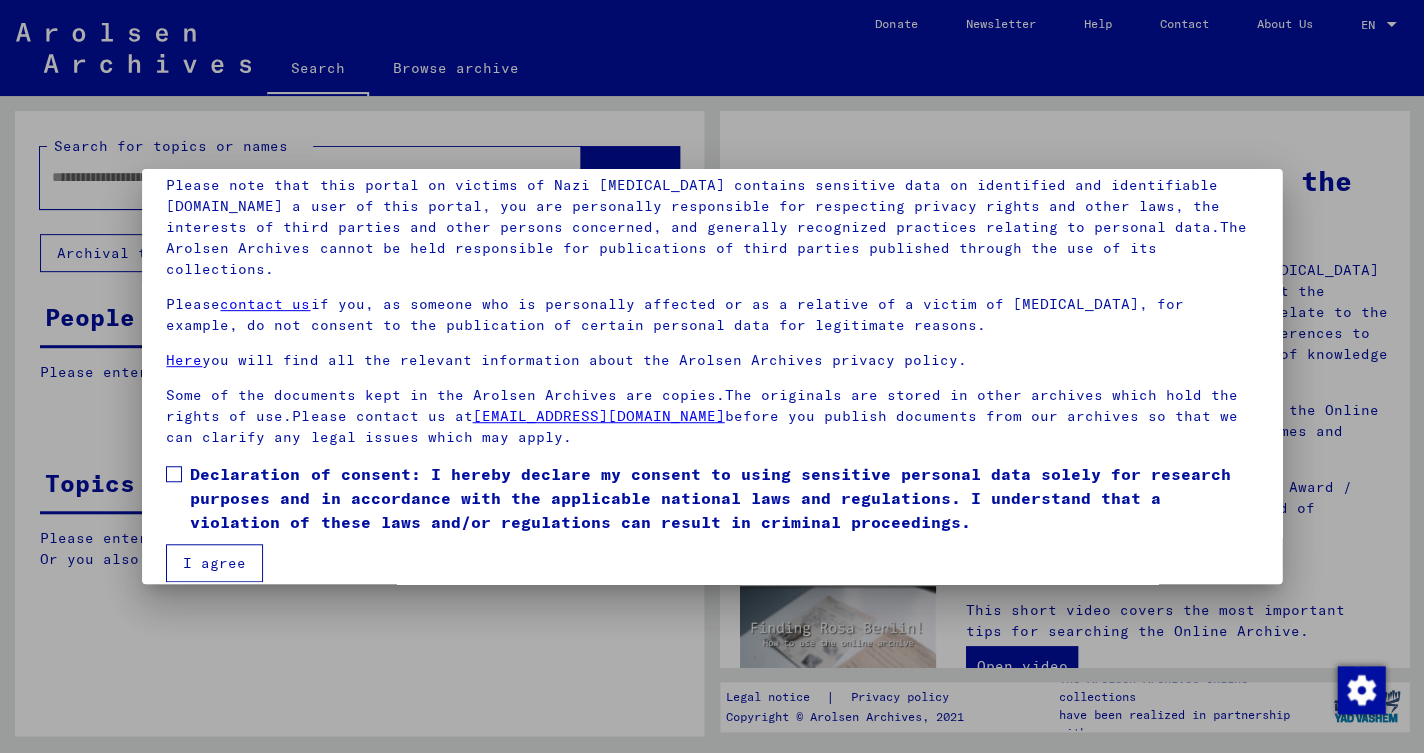 scroll, scrollTop: 140, scrollLeft: 0, axis: vertical 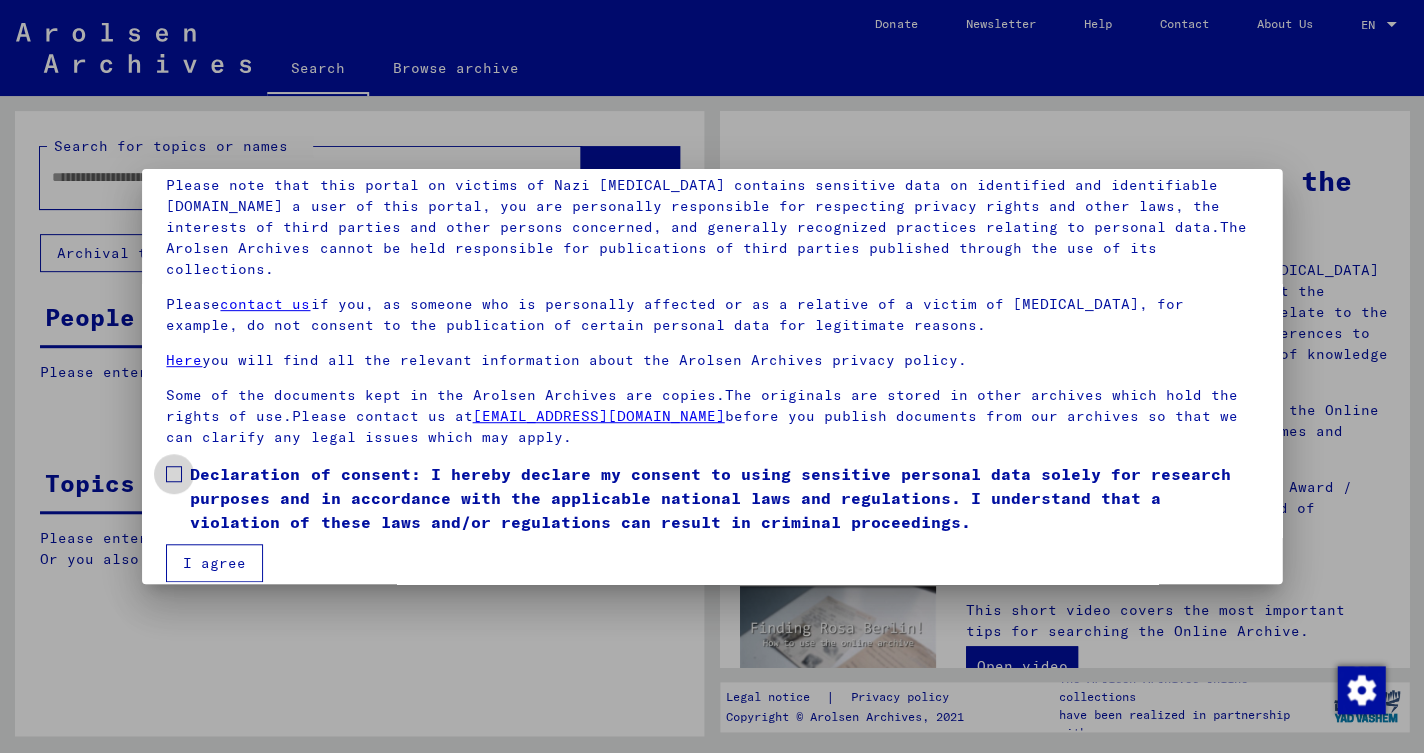 click at bounding box center (174, 474) 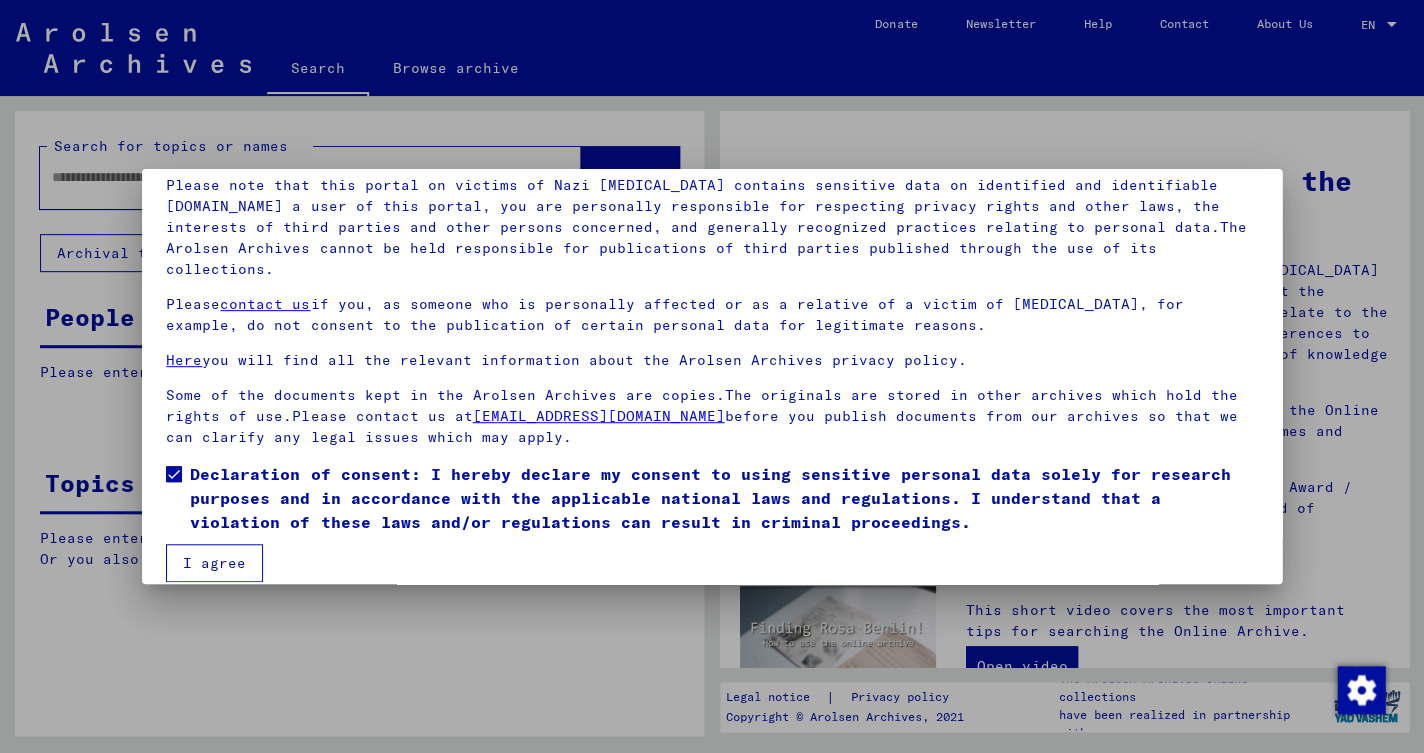 click on "I agree" at bounding box center (214, 563) 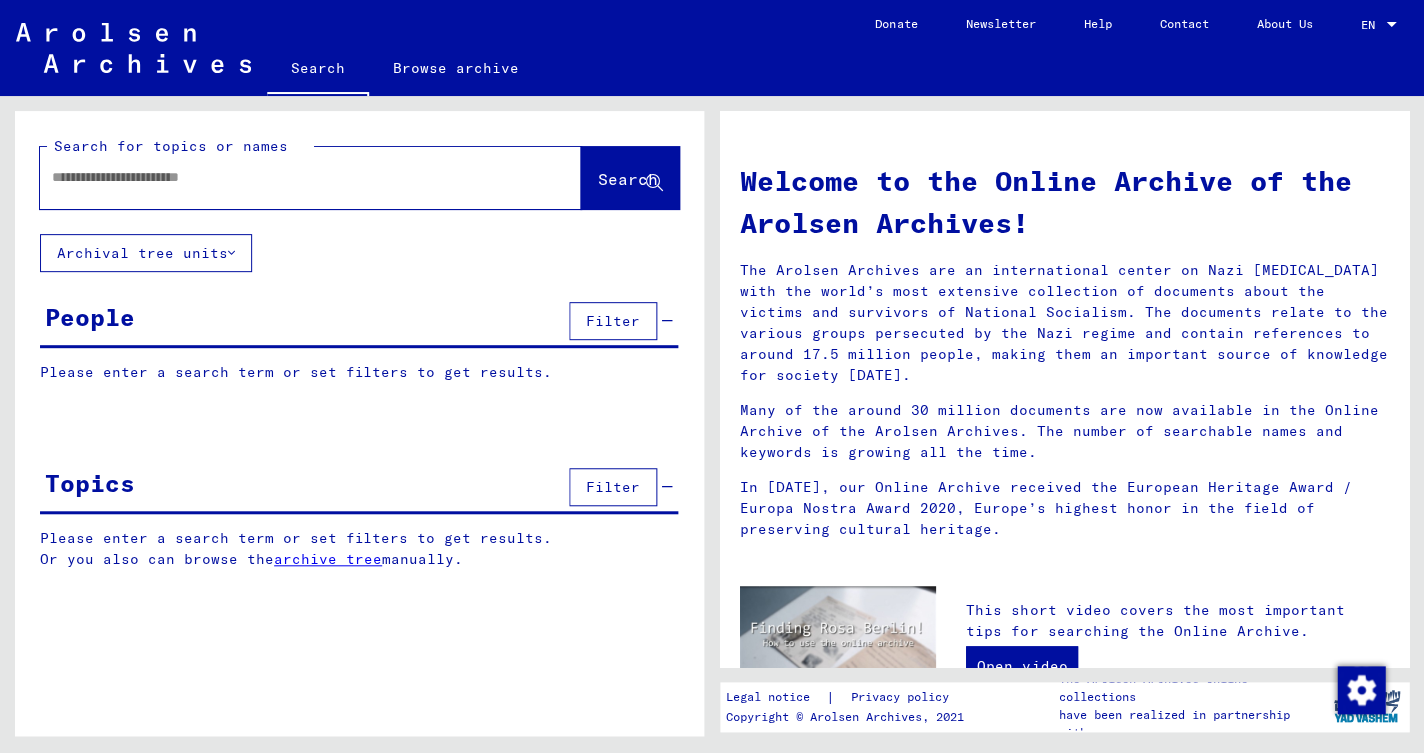 click at bounding box center (286, 177) 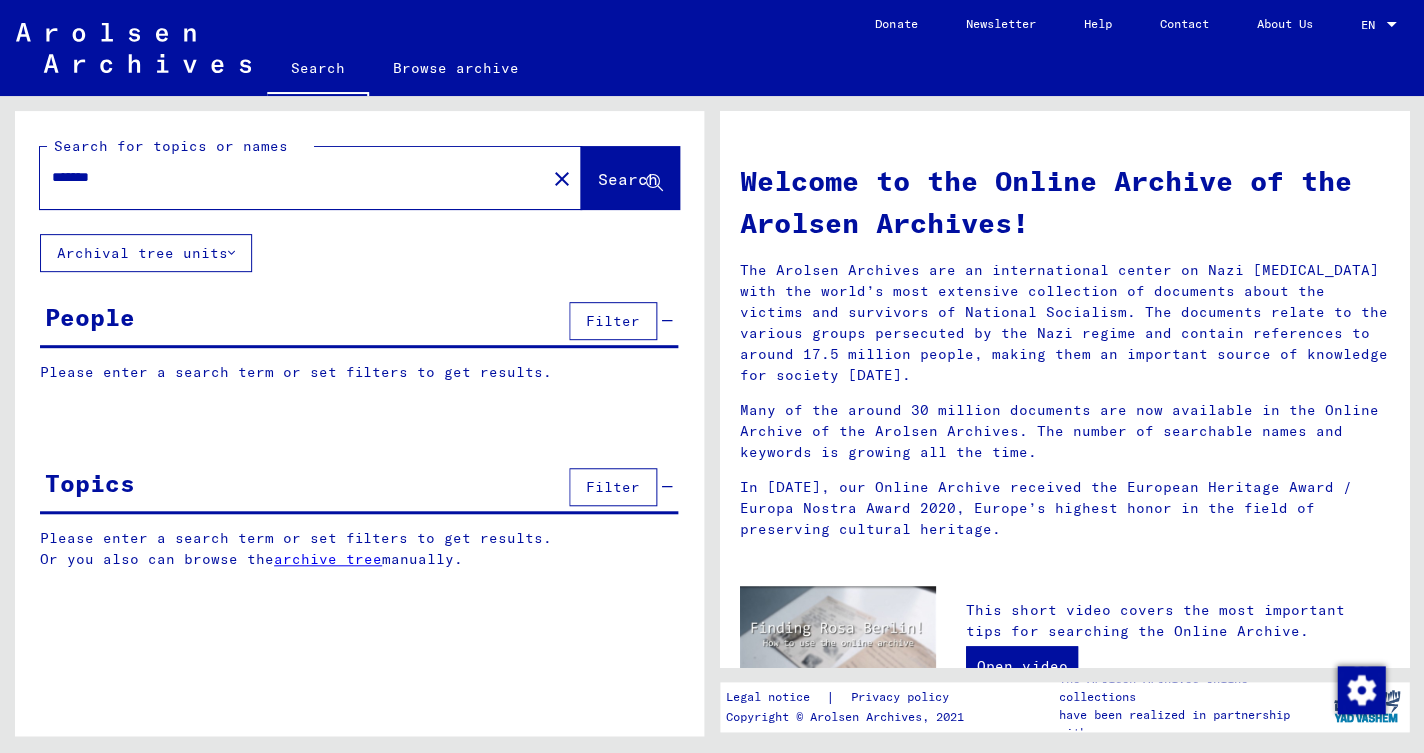 type on "*******" 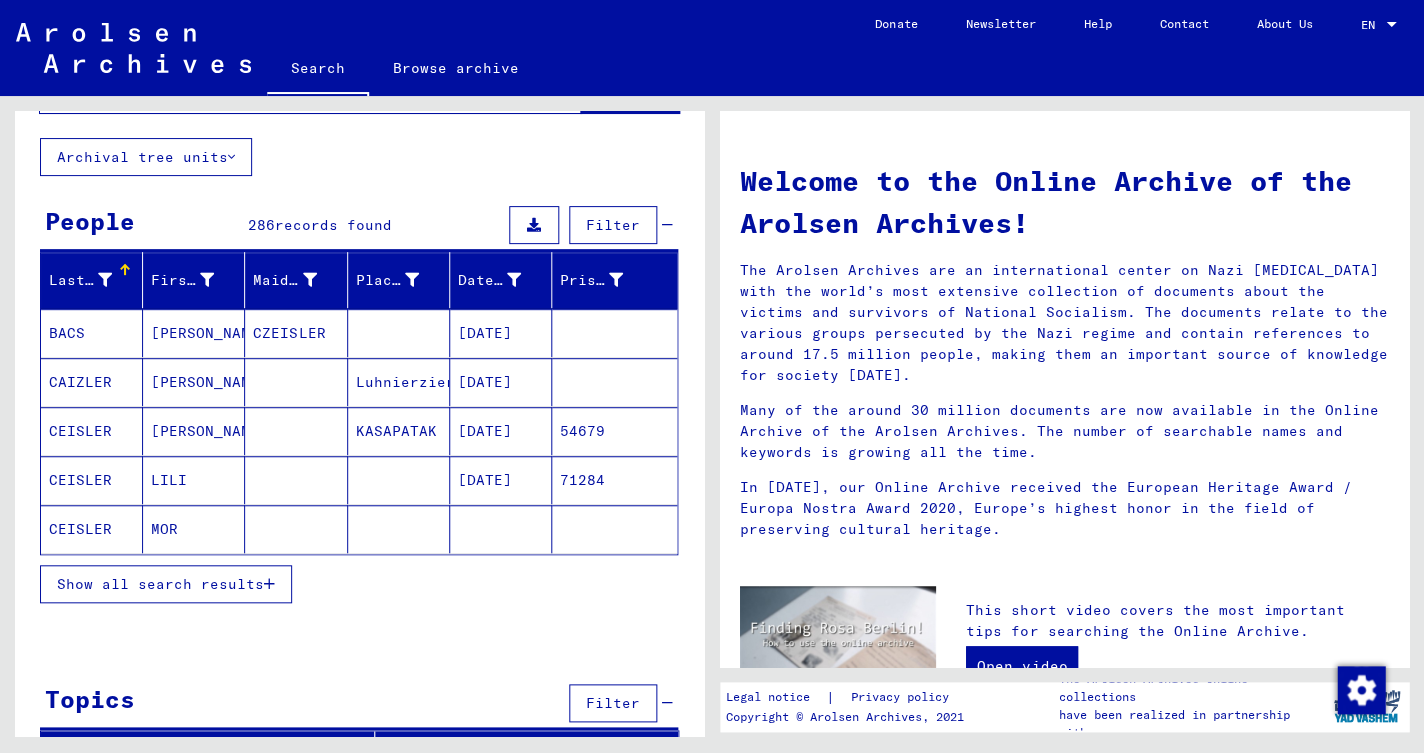 scroll, scrollTop: 97, scrollLeft: 0, axis: vertical 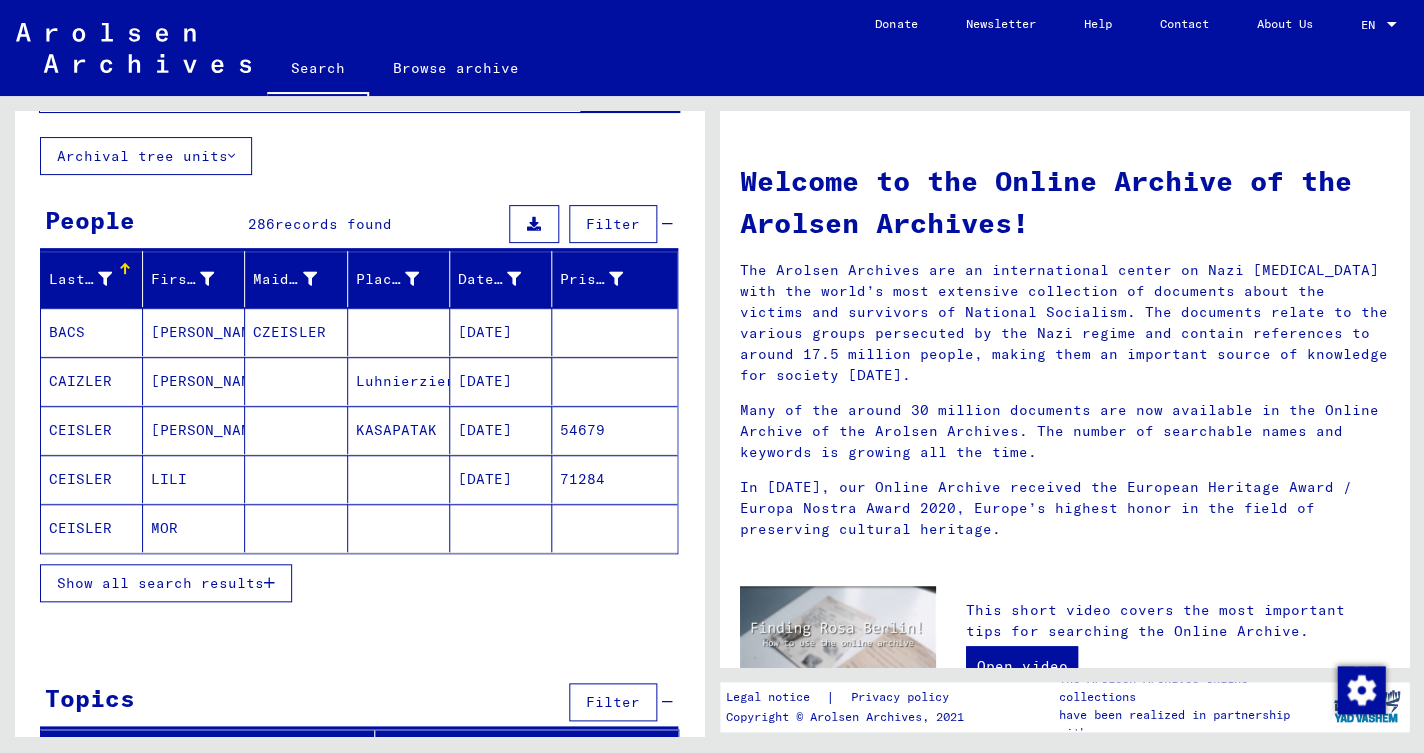 click on "Show all search results" at bounding box center (160, 583) 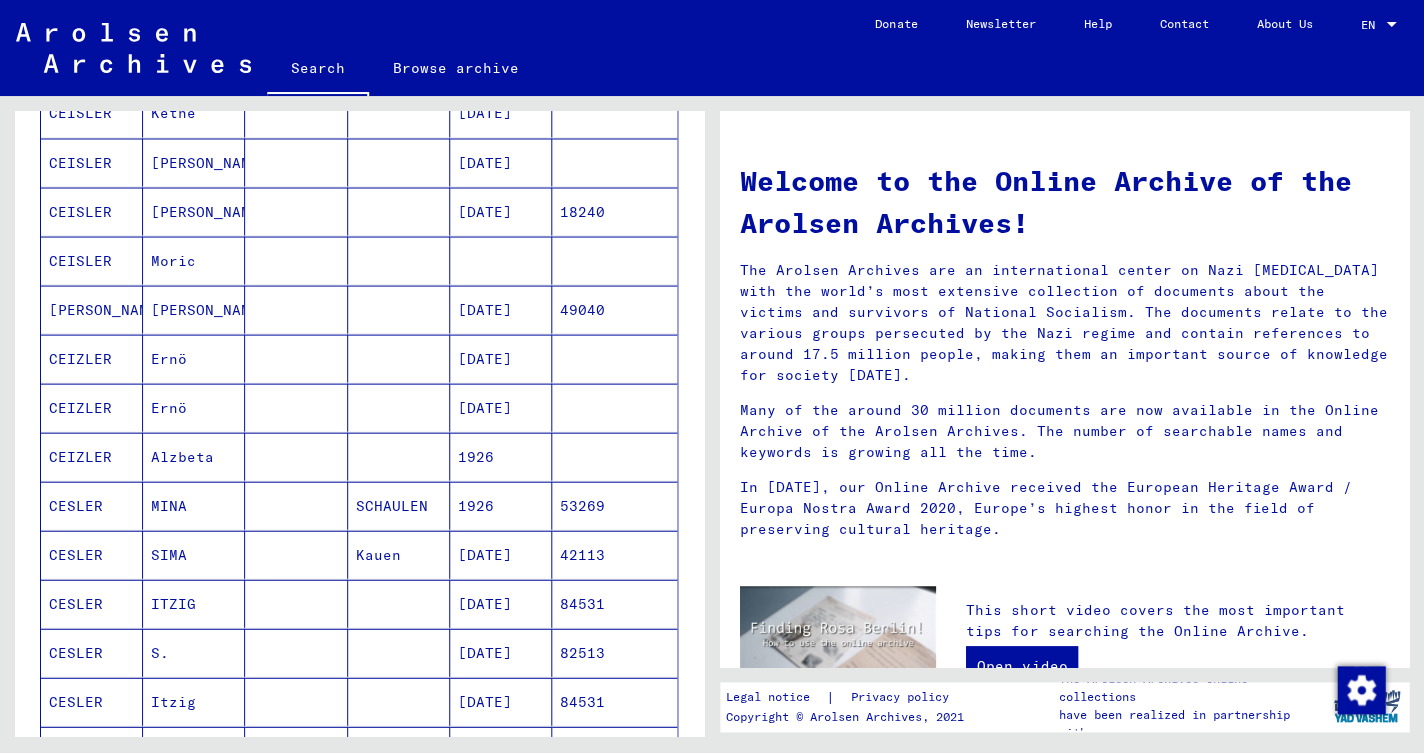 scroll, scrollTop: 856, scrollLeft: 0, axis: vertical 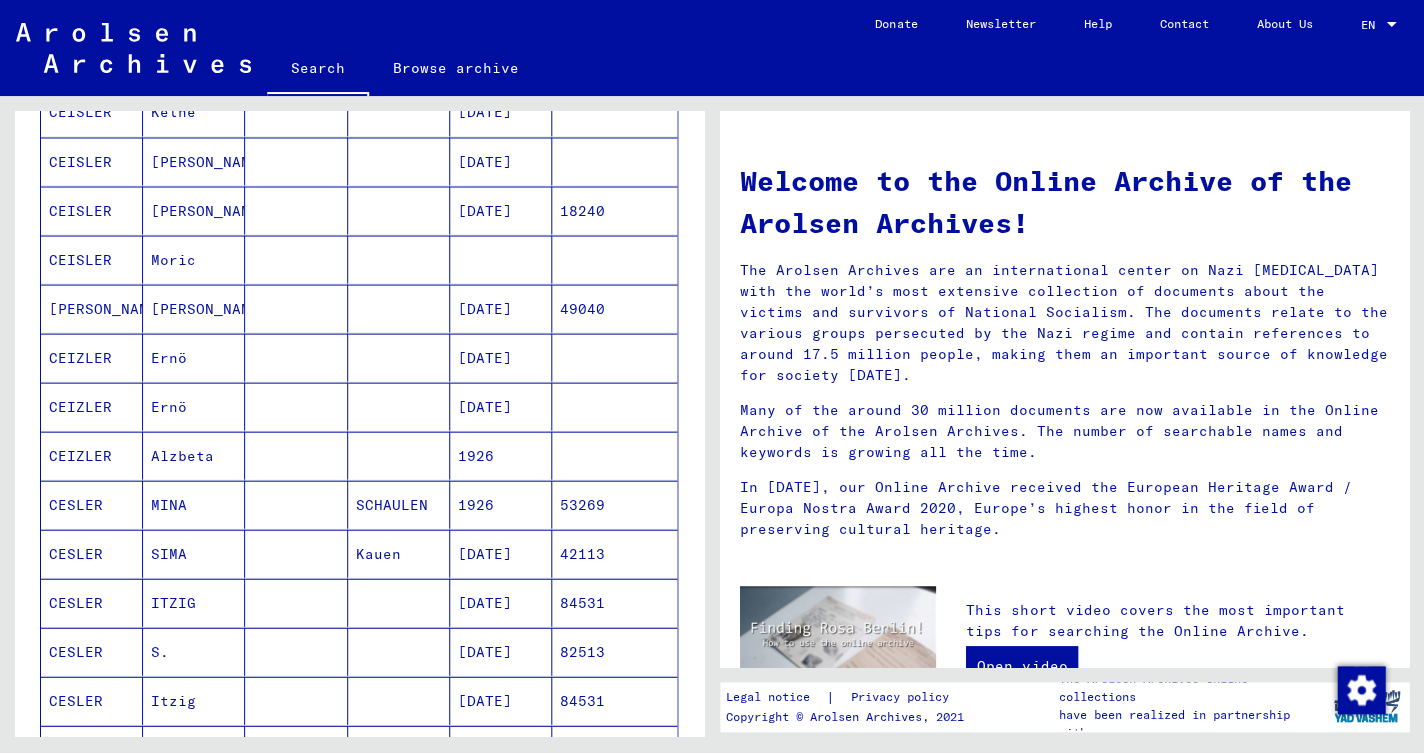 click on "42113" at bounding box center [614, 602] 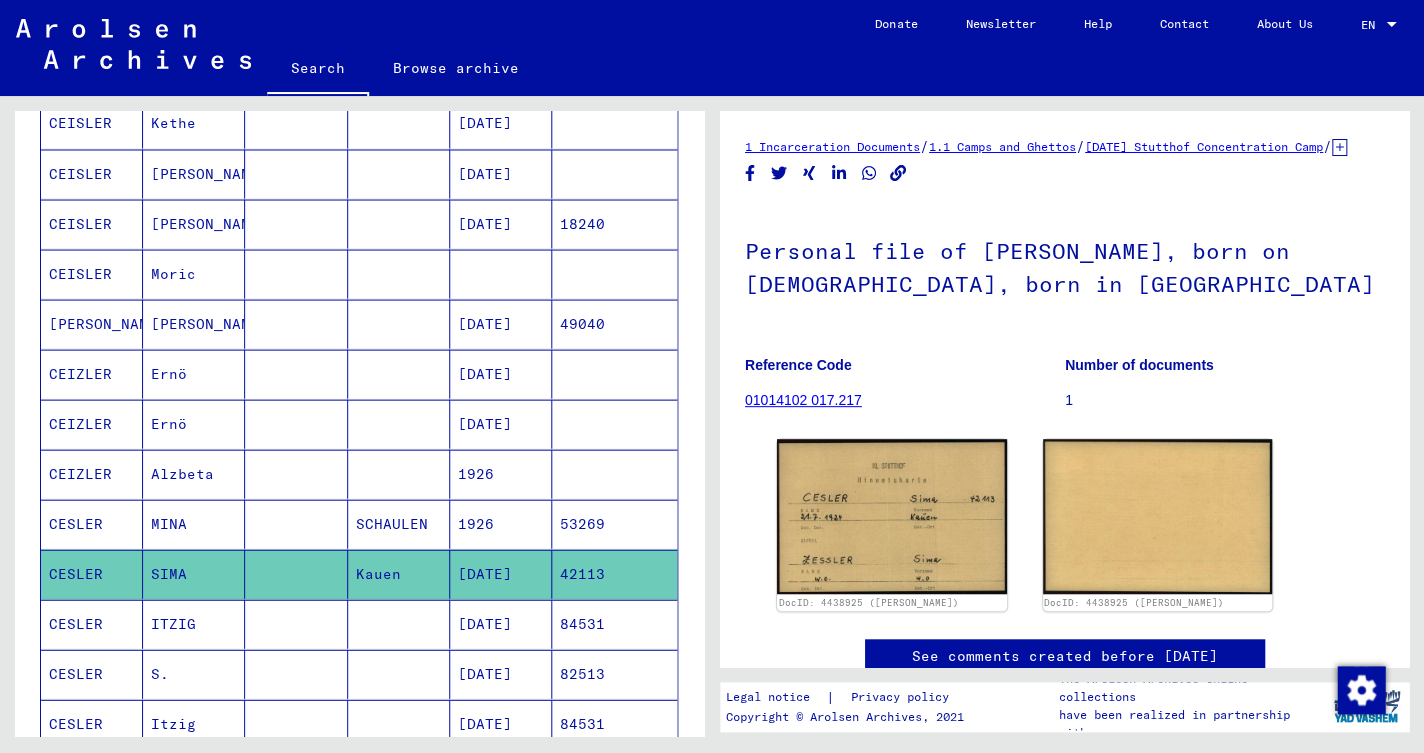 scroll, scrollTop: 0, scrollLeft: 0, axis: both 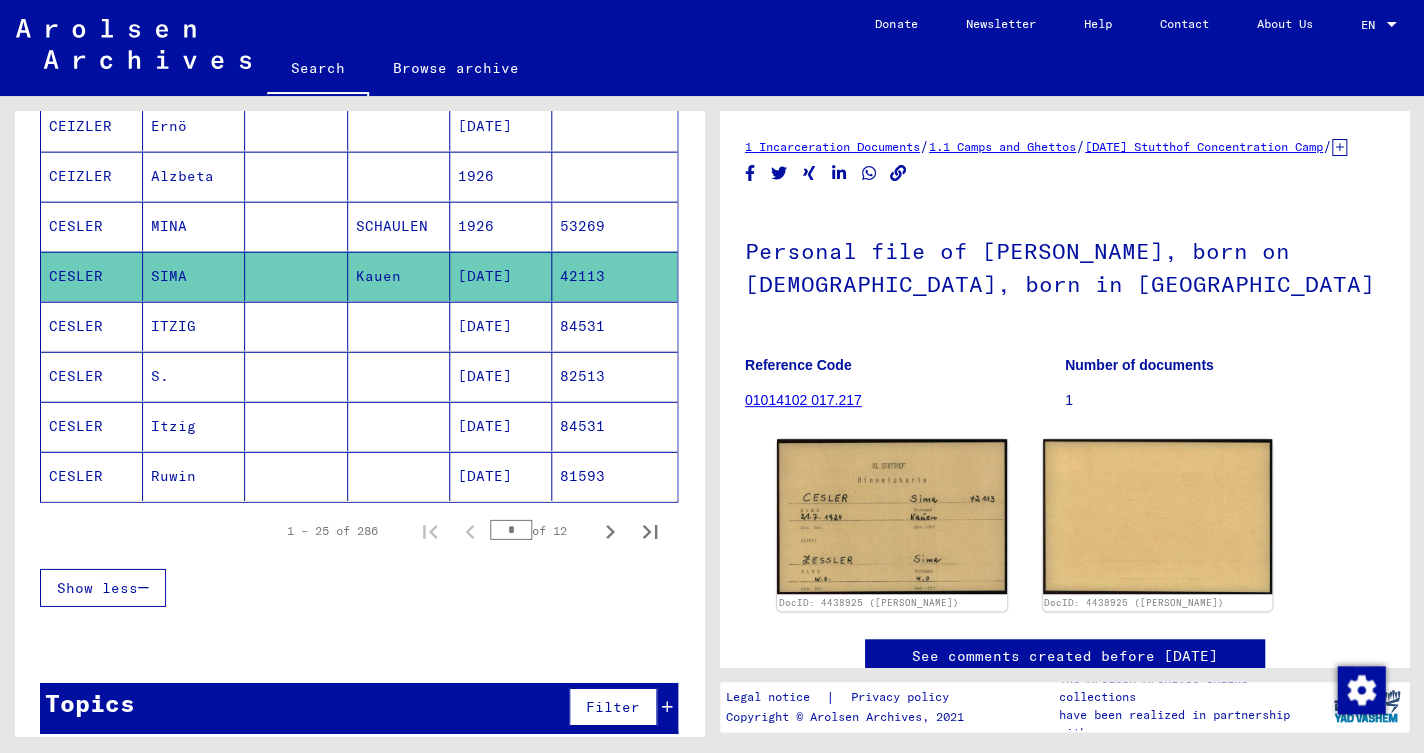 click on "Ruwin" 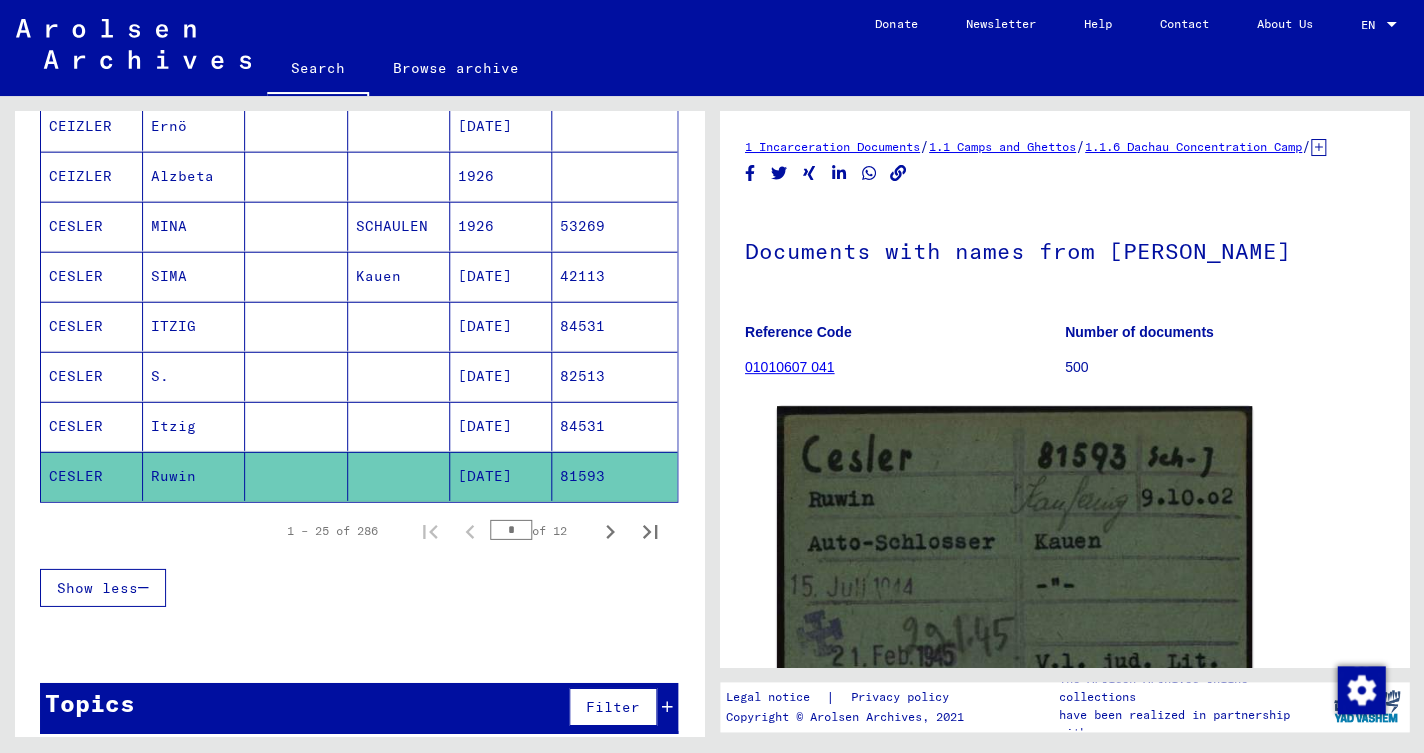 scroll, scrollTop: 0, scrollLeft: 0, axis: both 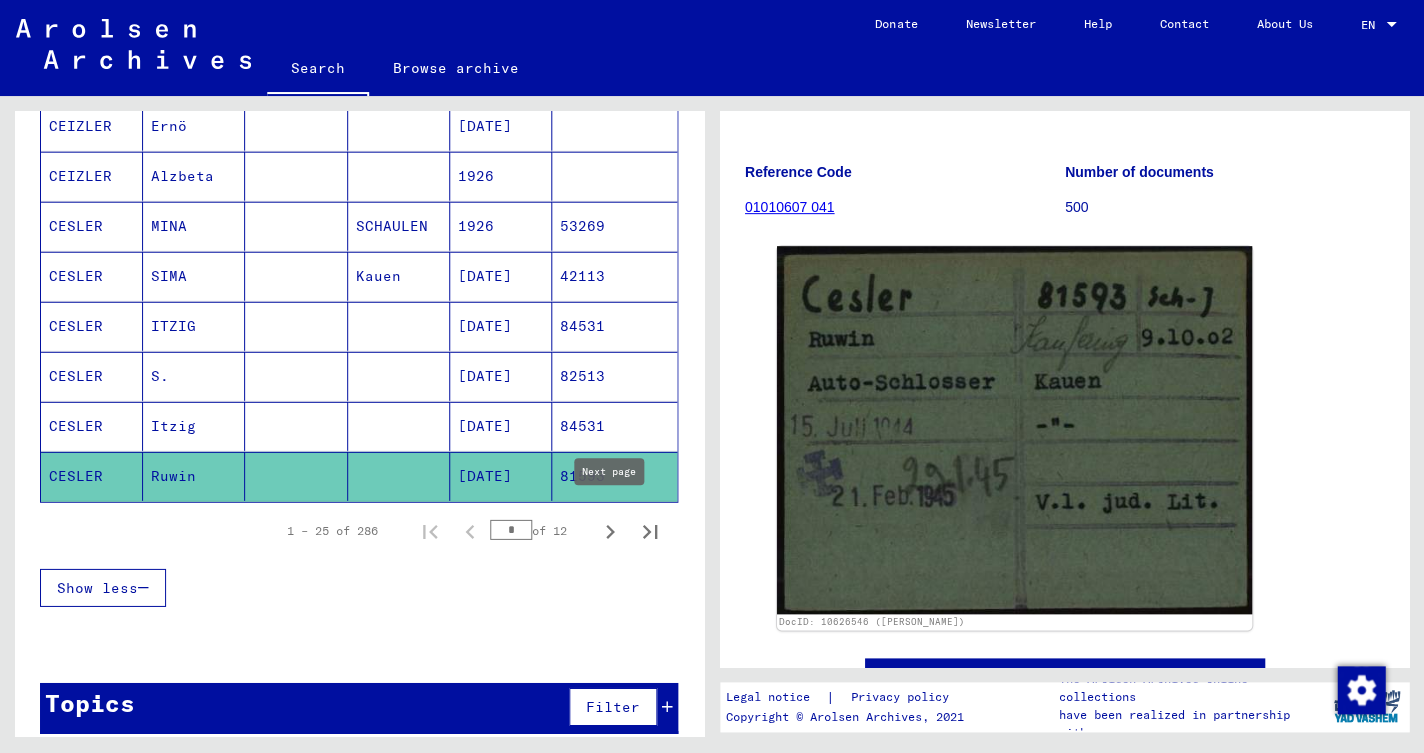 click 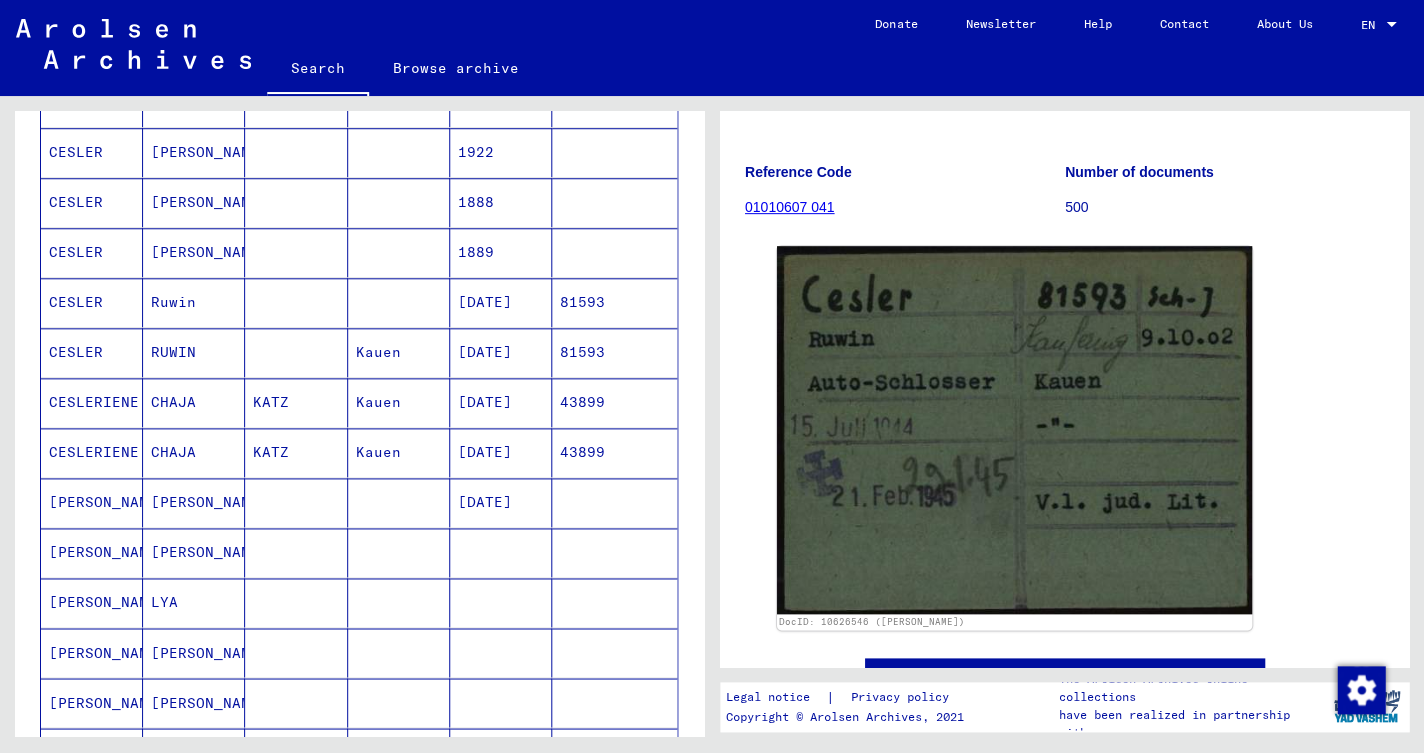 scroll, scrollTop: 376, scrollLeft: 0, axis: vertical 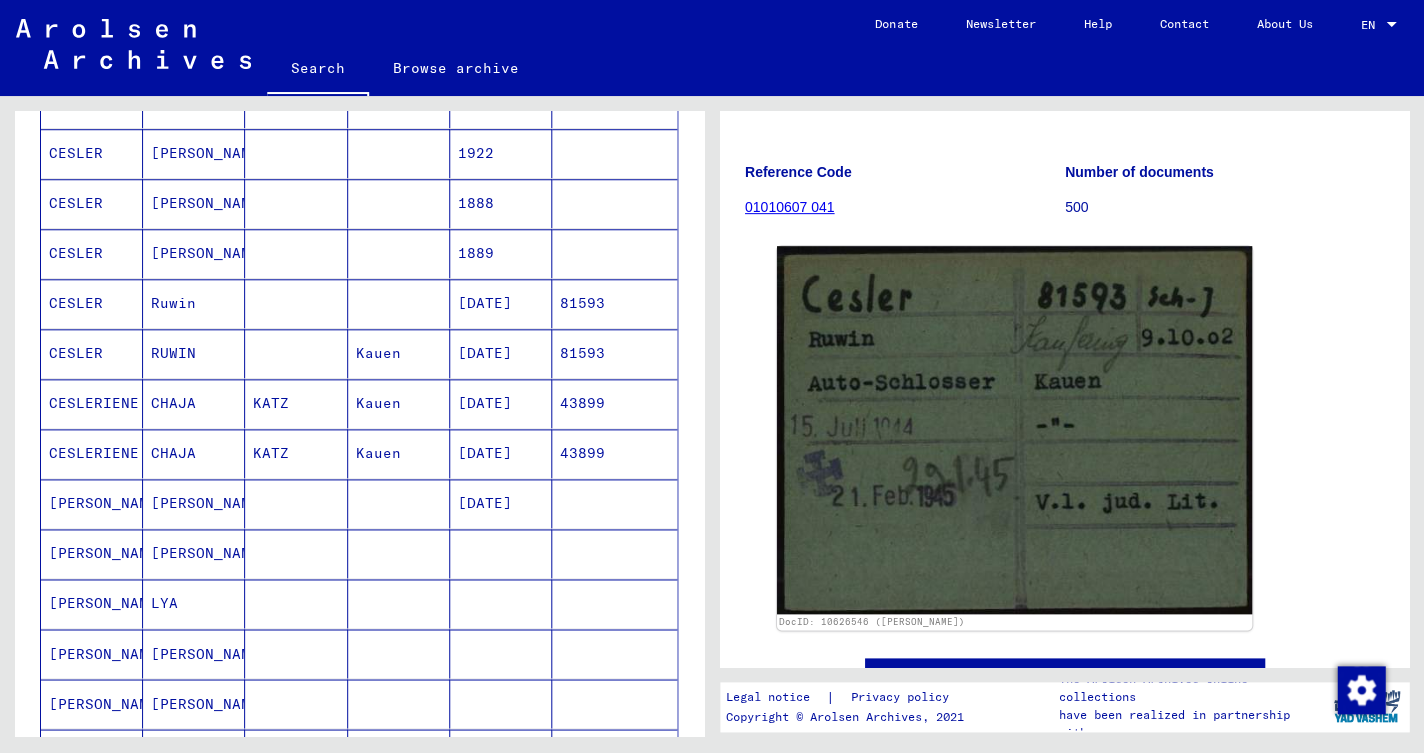 click on "81593" at bounding box center (614, 403) 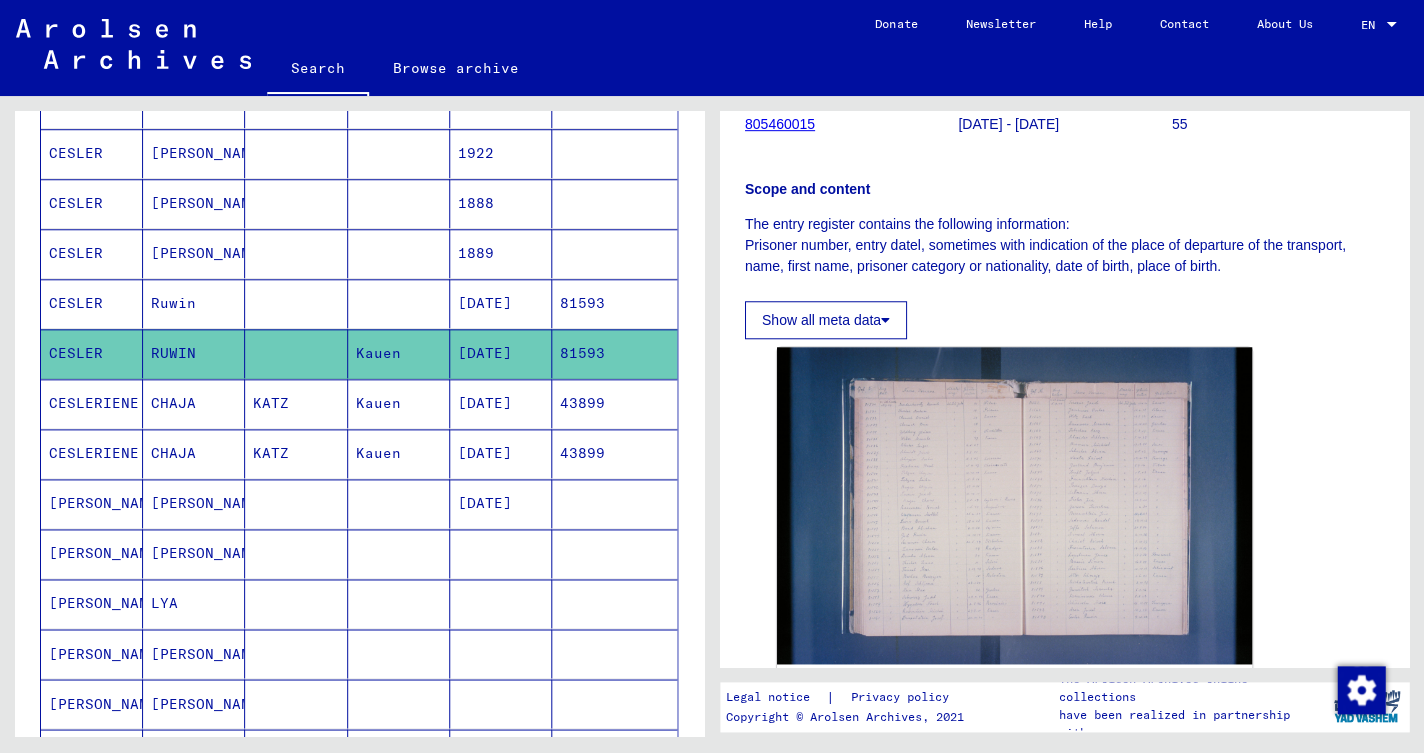 scroll, scrollTop: 277, scrollLeft: 0, axis: vertical 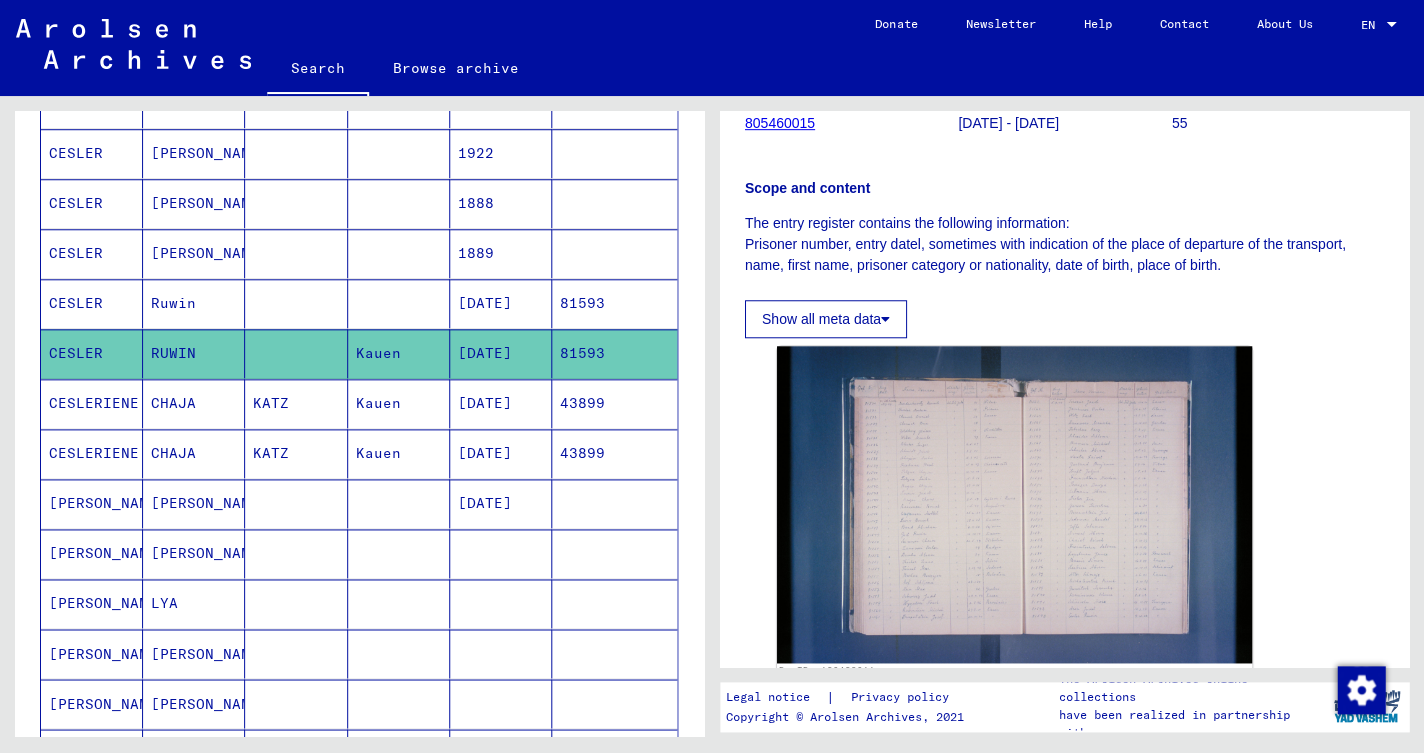 click on "[DATE]" at bounding box center (501, 353) 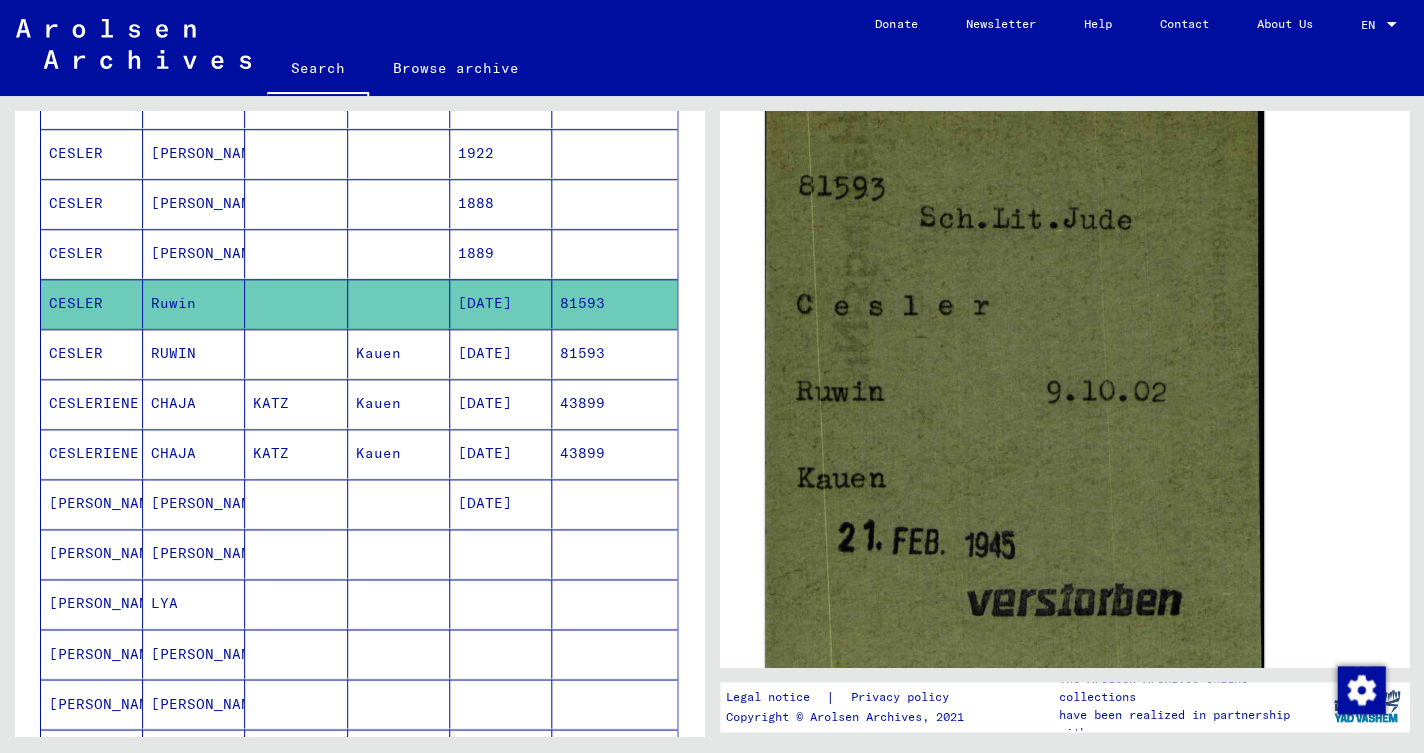 scroll, scrollTop: 312, scrollLeft: 0, axis: vertical 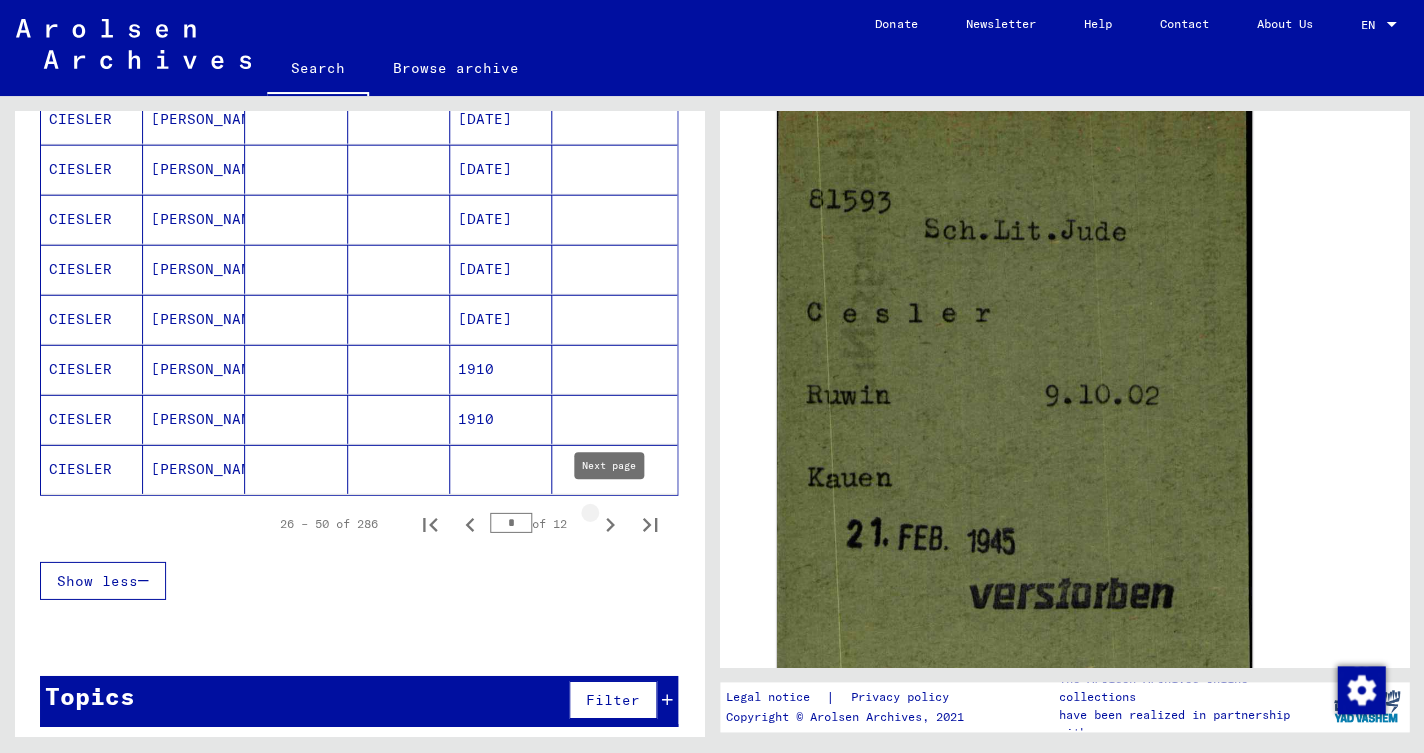 click 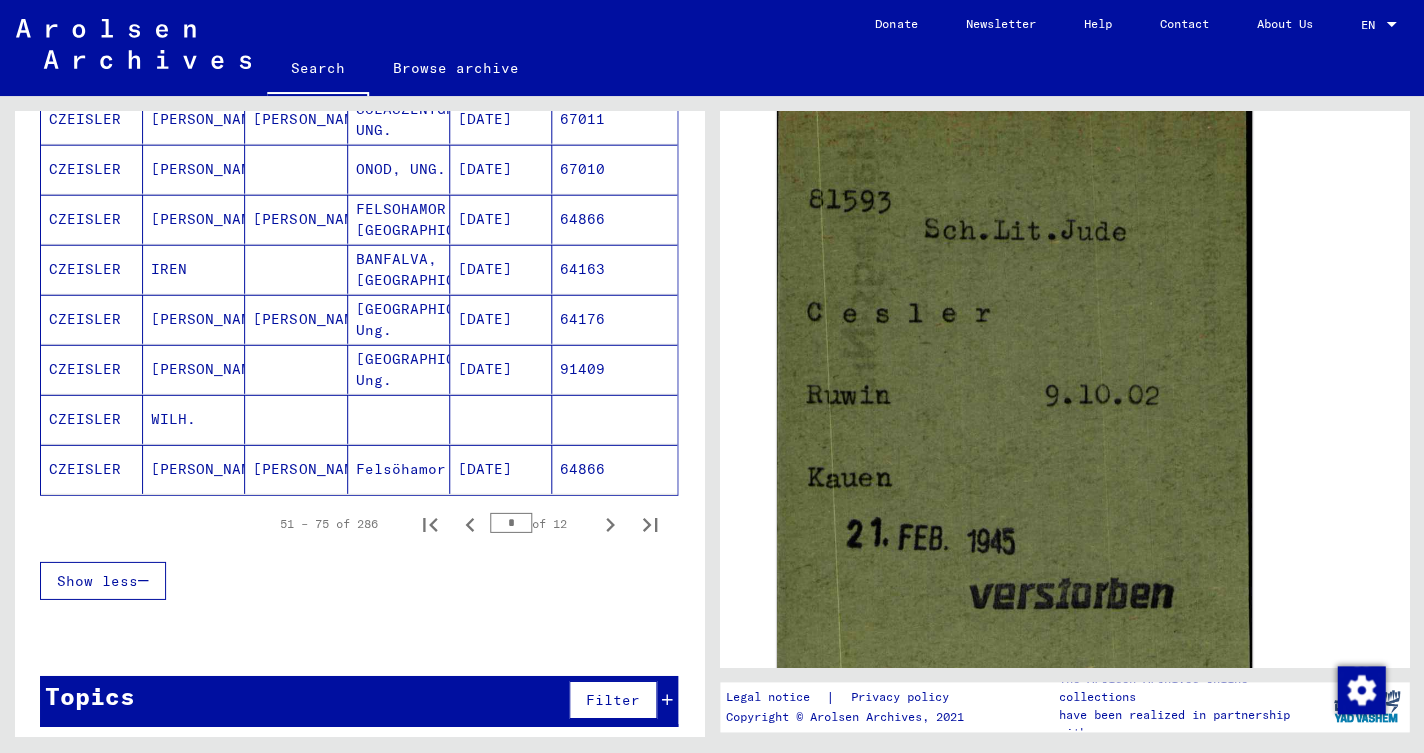 scroll, scrollTop: 1160, scrollLeft: 0, axis: vertical 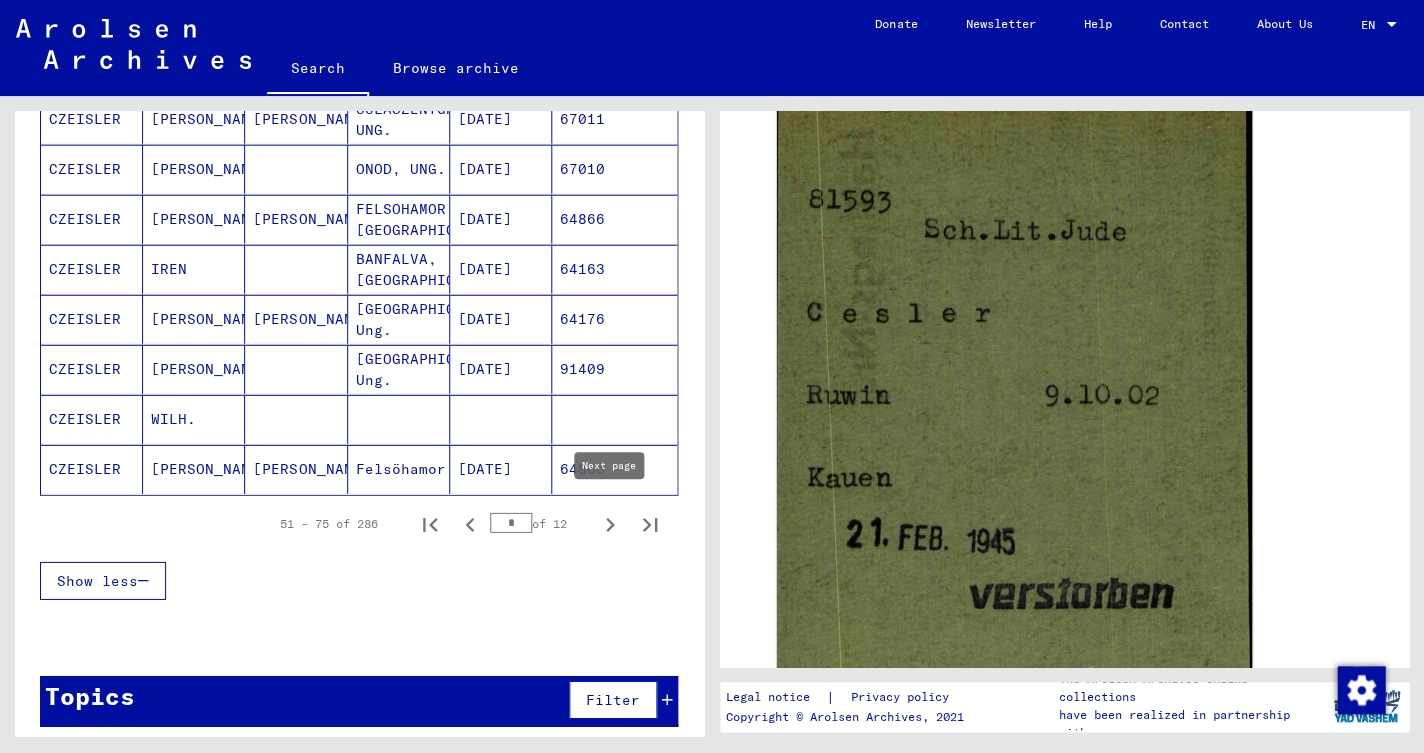 click 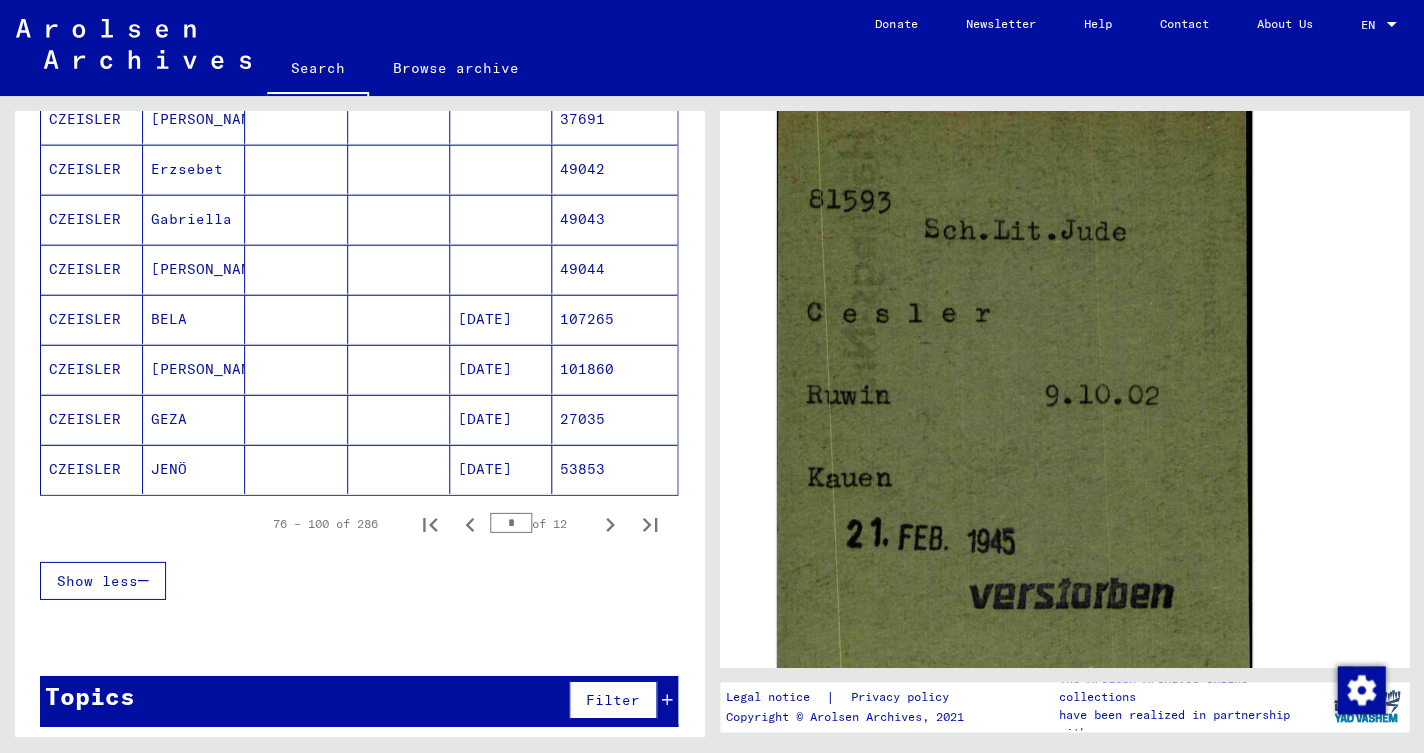 scroll, scrollTop: 1160, scrollLeft: 0, axis: vertical 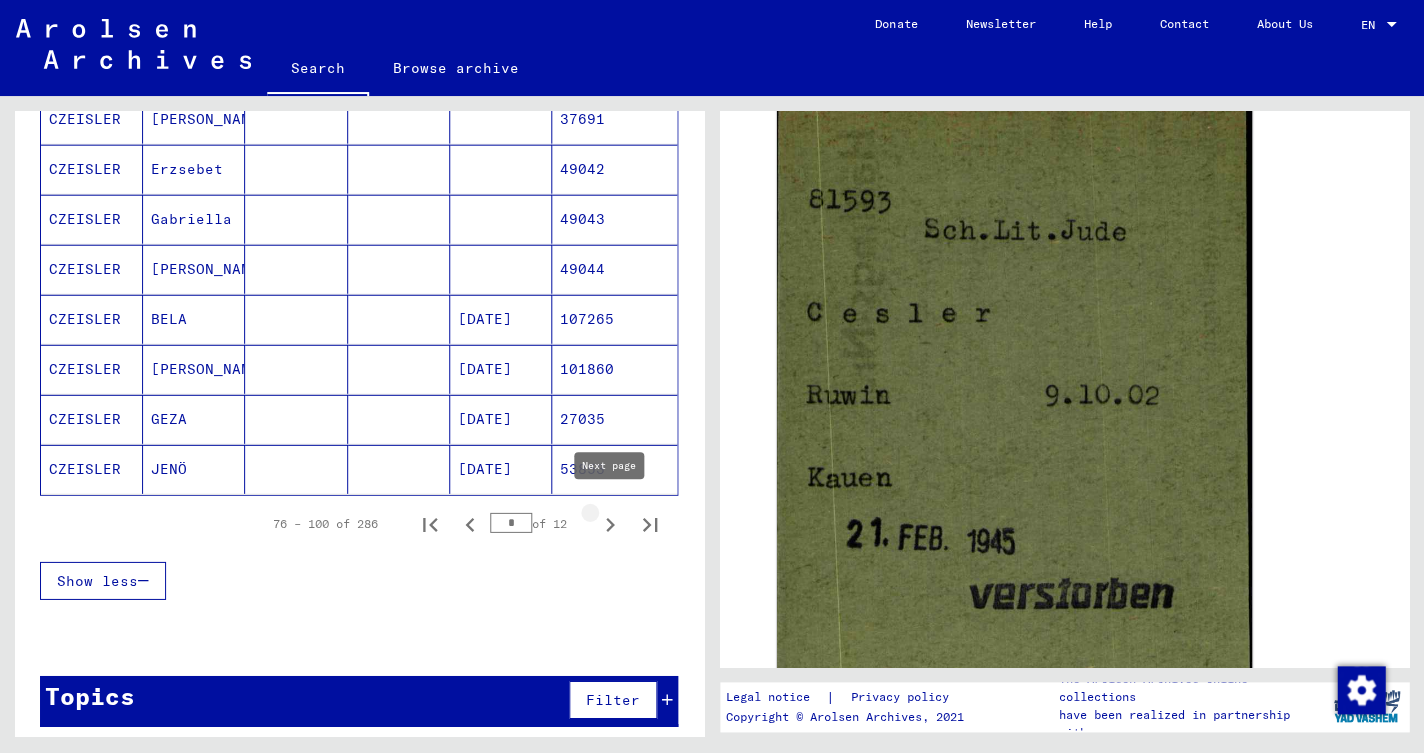 click 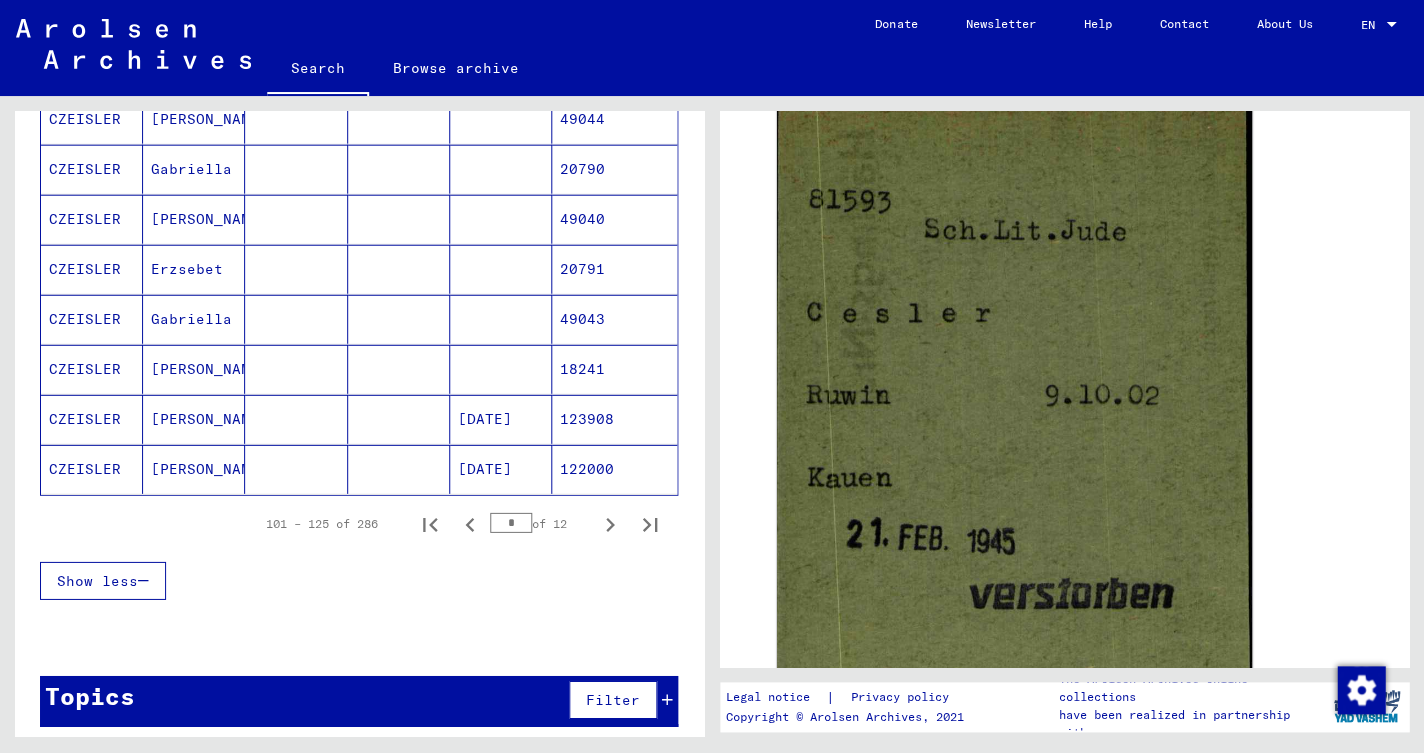 scroll, scrollTop: 1160, scrollLeft: 0, axis: vertical 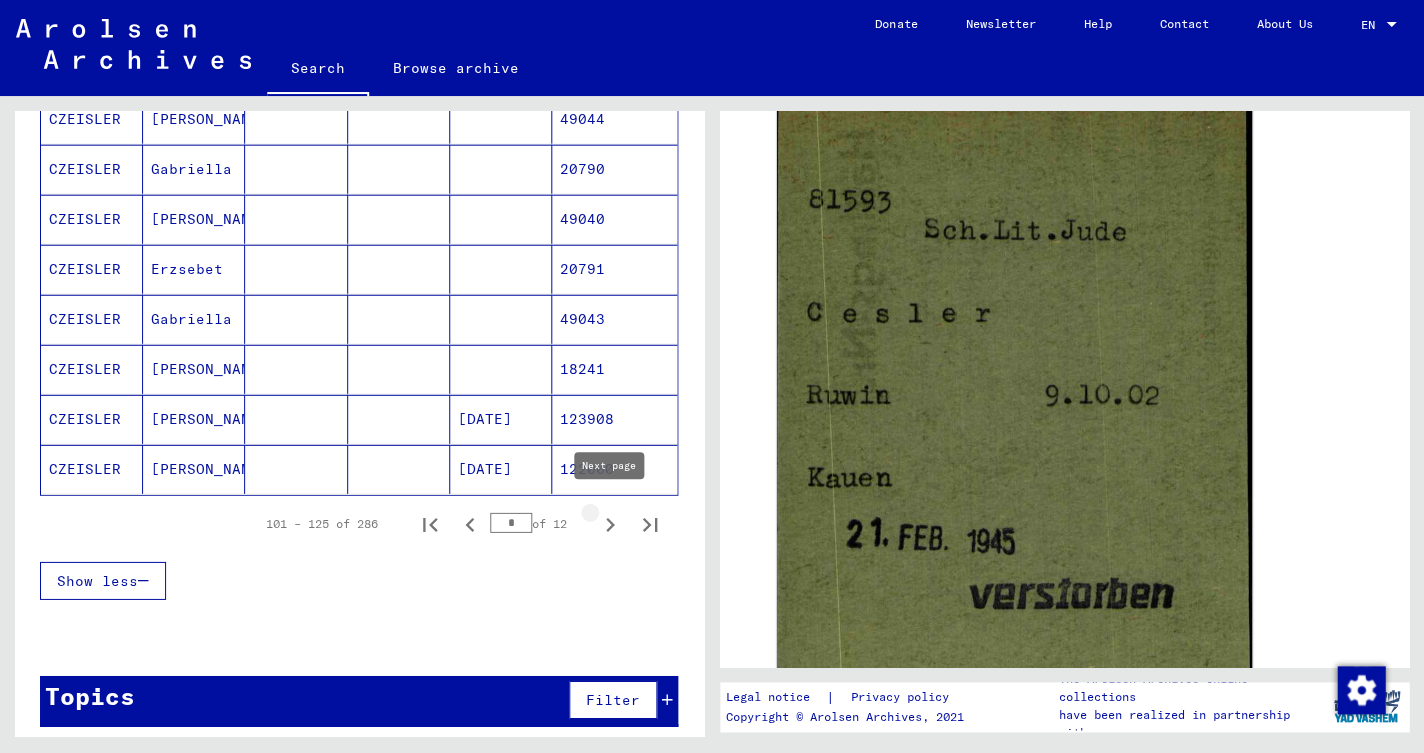 click 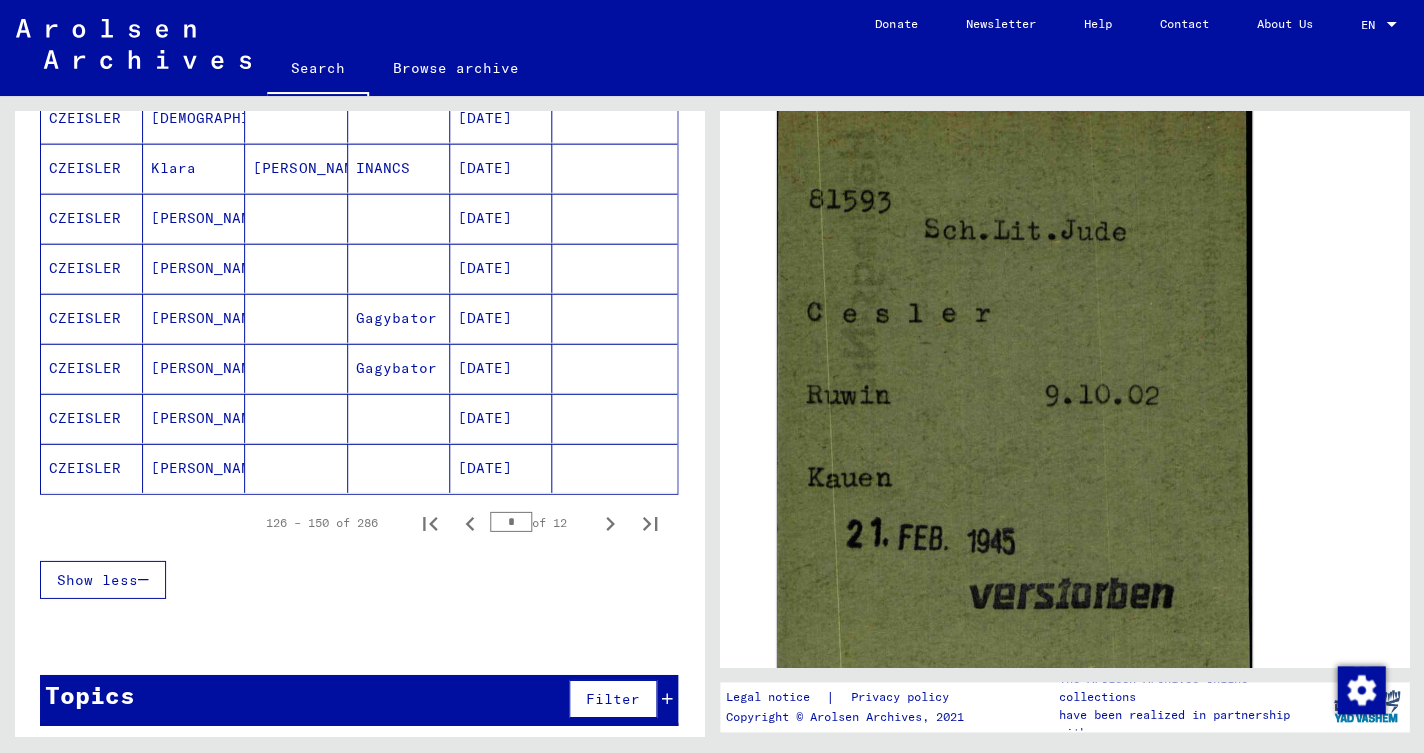 scroll, scrollTop: 1160, scrollLeft: 0, axis: vertical 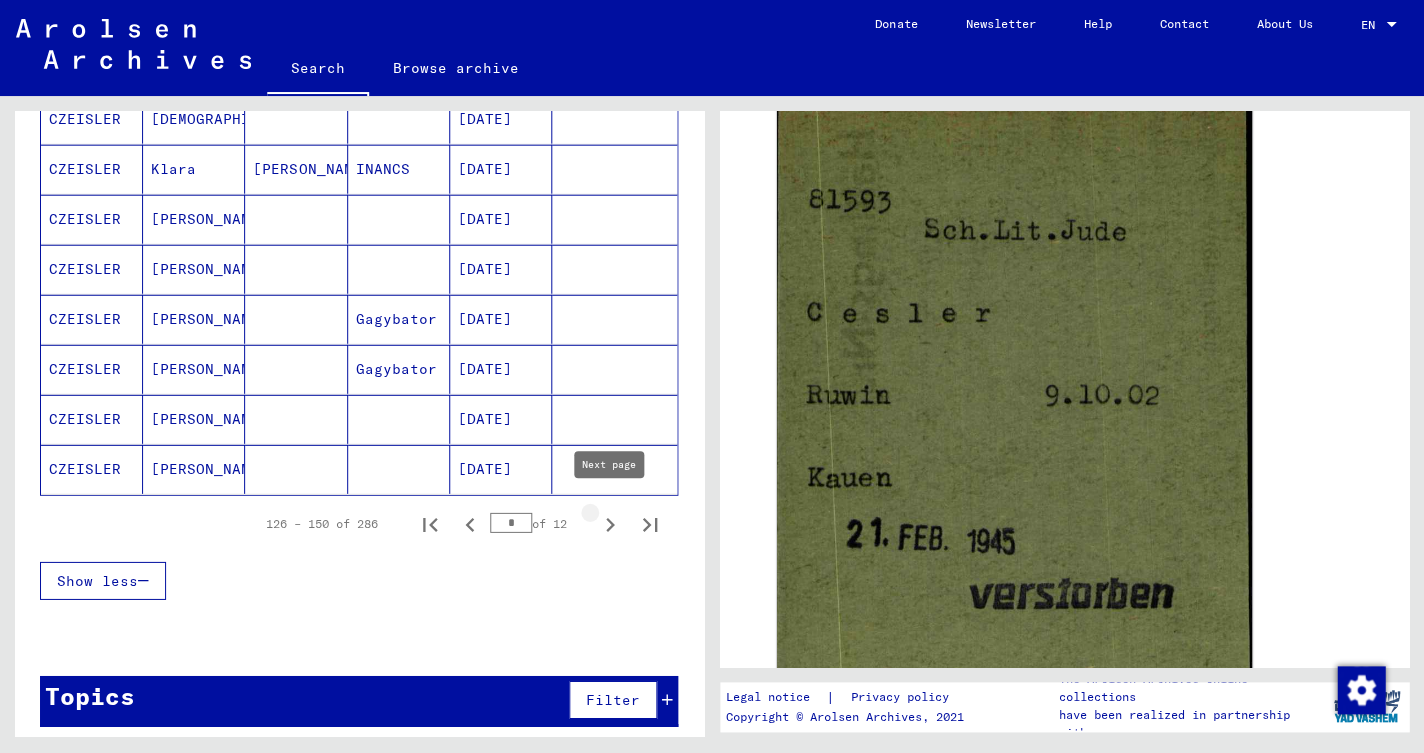click 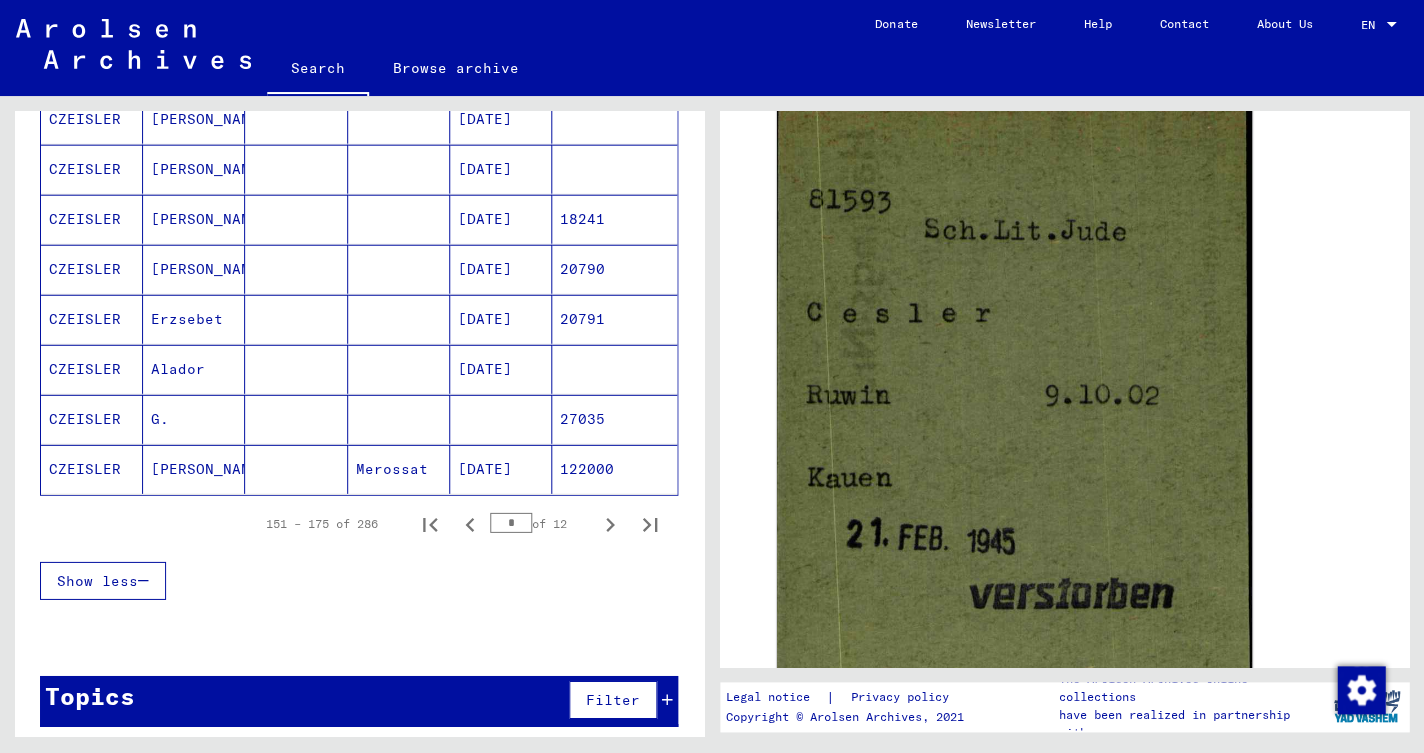 scroll, scrollTop: 1160, scrollLeft: 0, axis: vertical 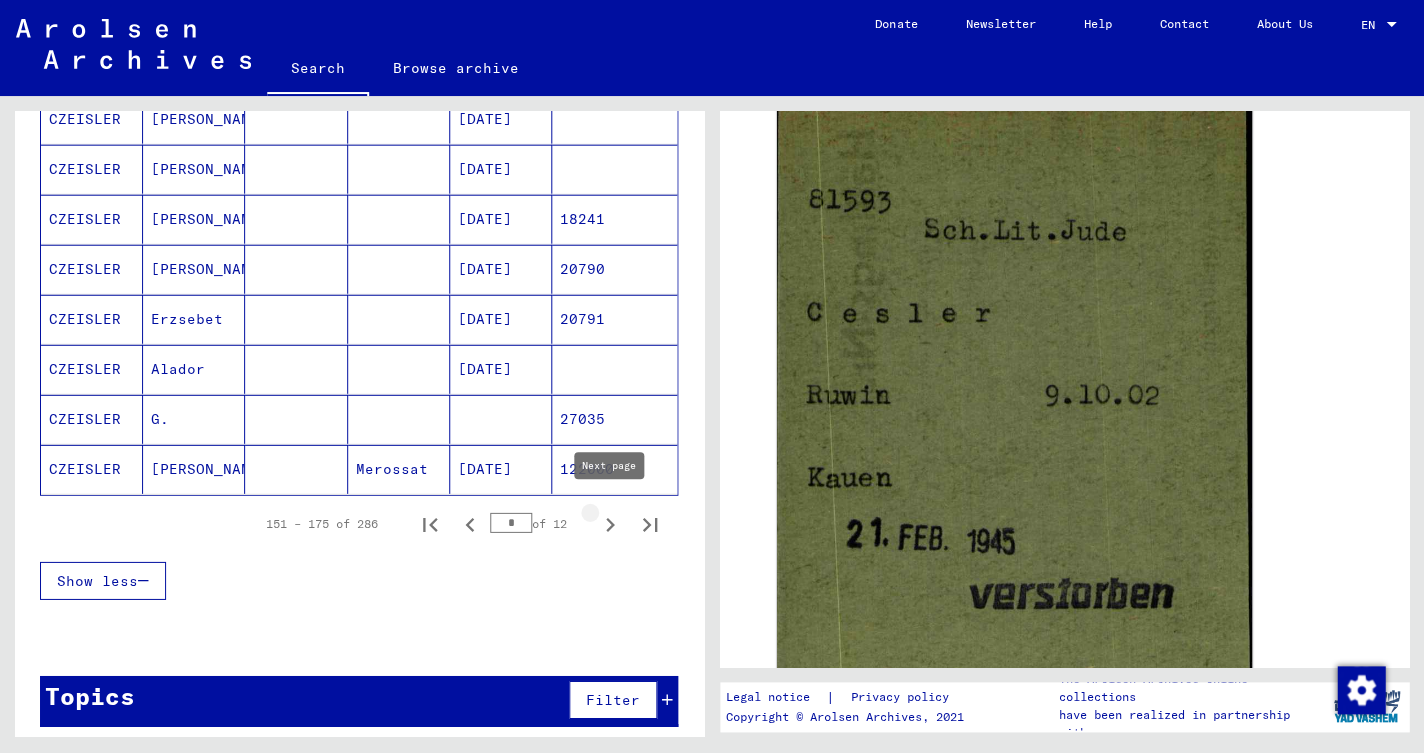 click 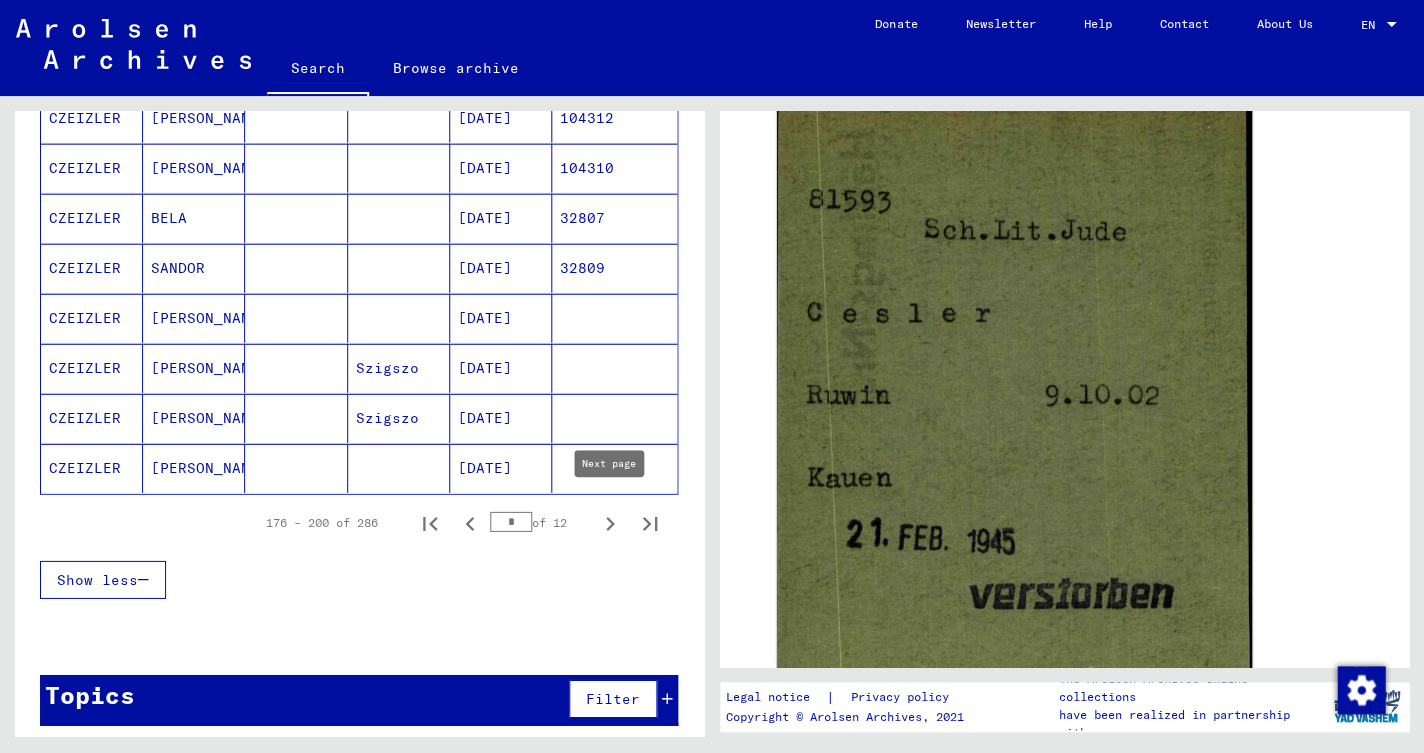 scroll, scrollTop: 1160, scrollLeft: 0, axis: vertical 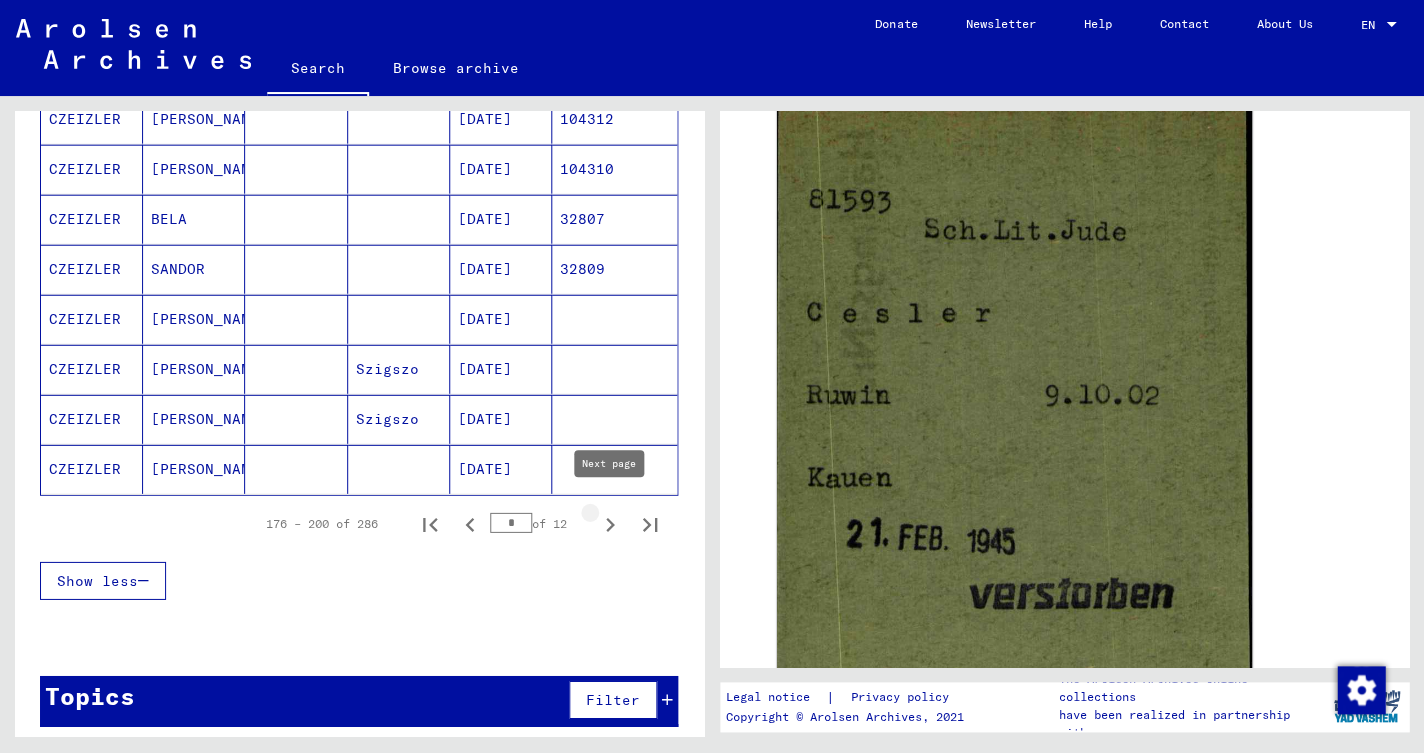 click 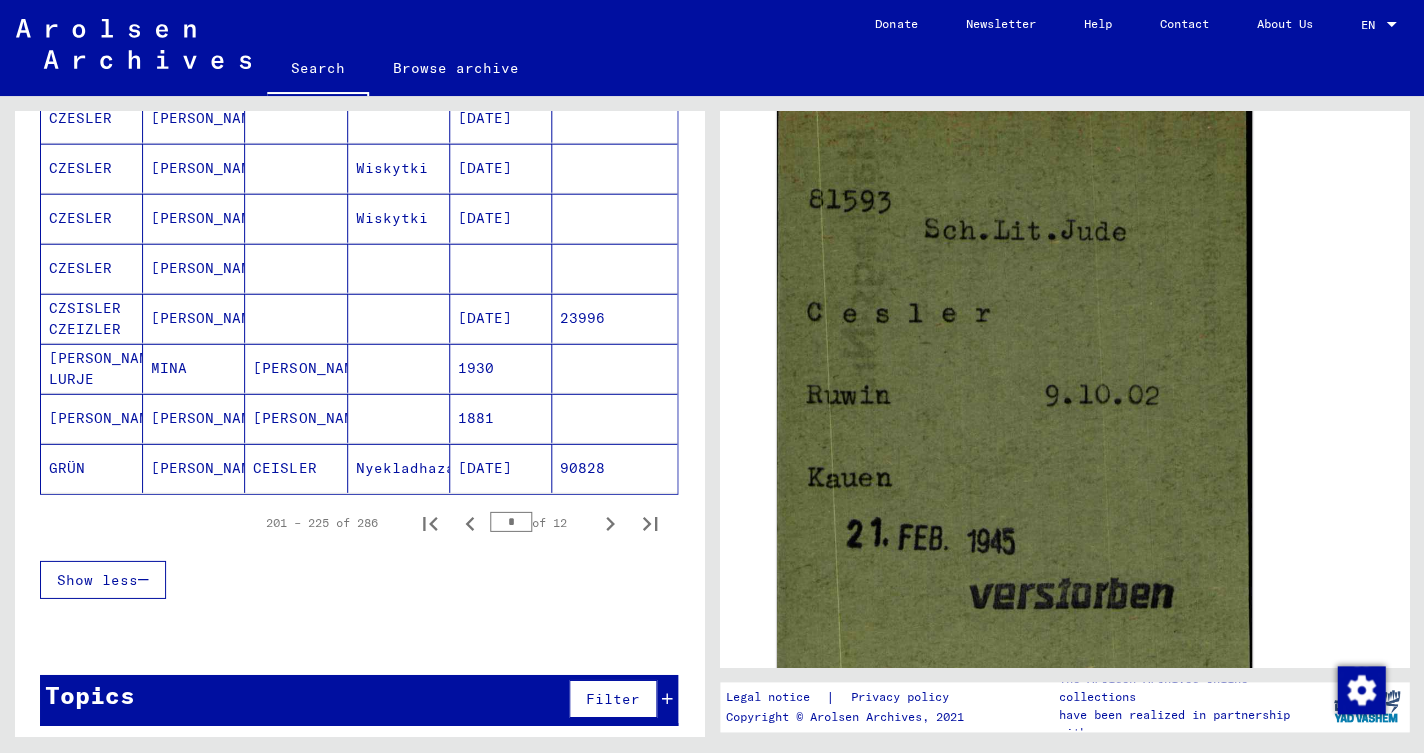 scroll, scrollTop: 1160, scrollLeft: 0, axis: vertical 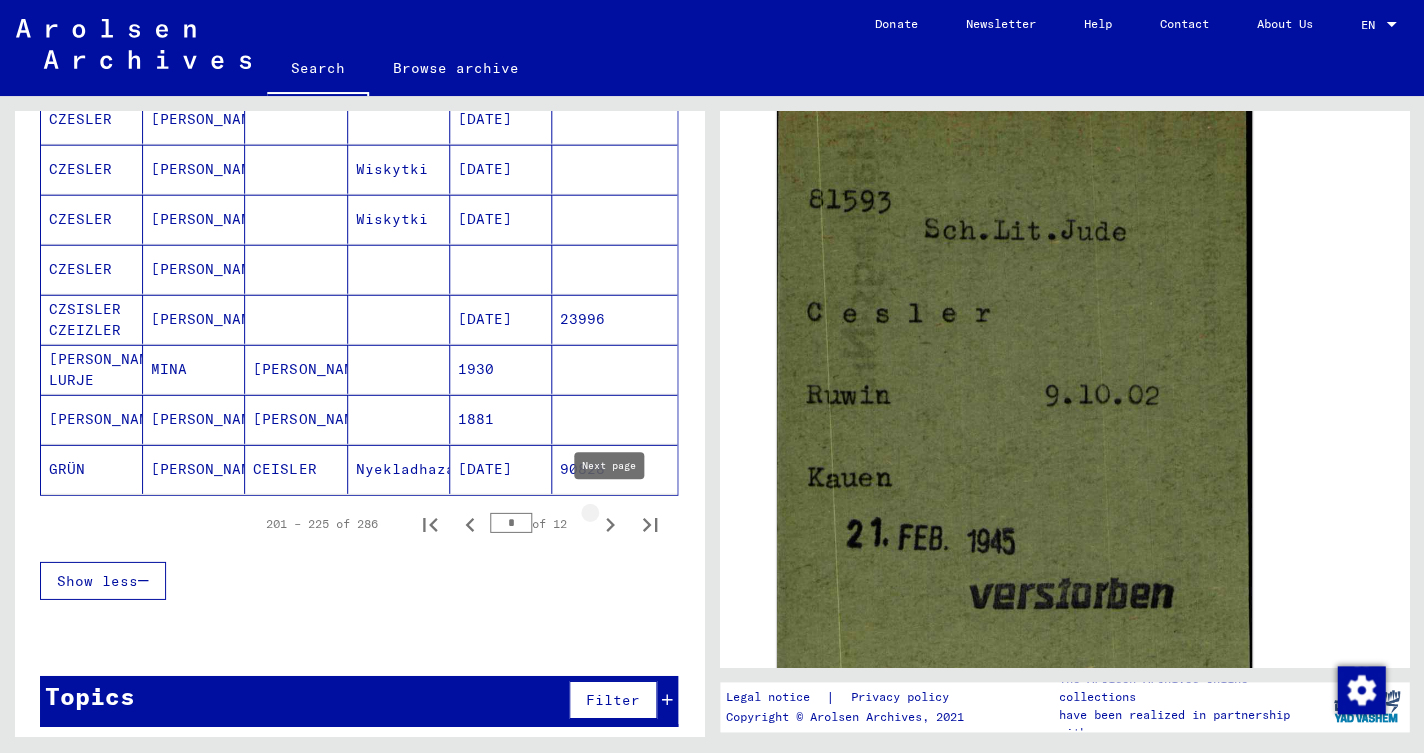 click 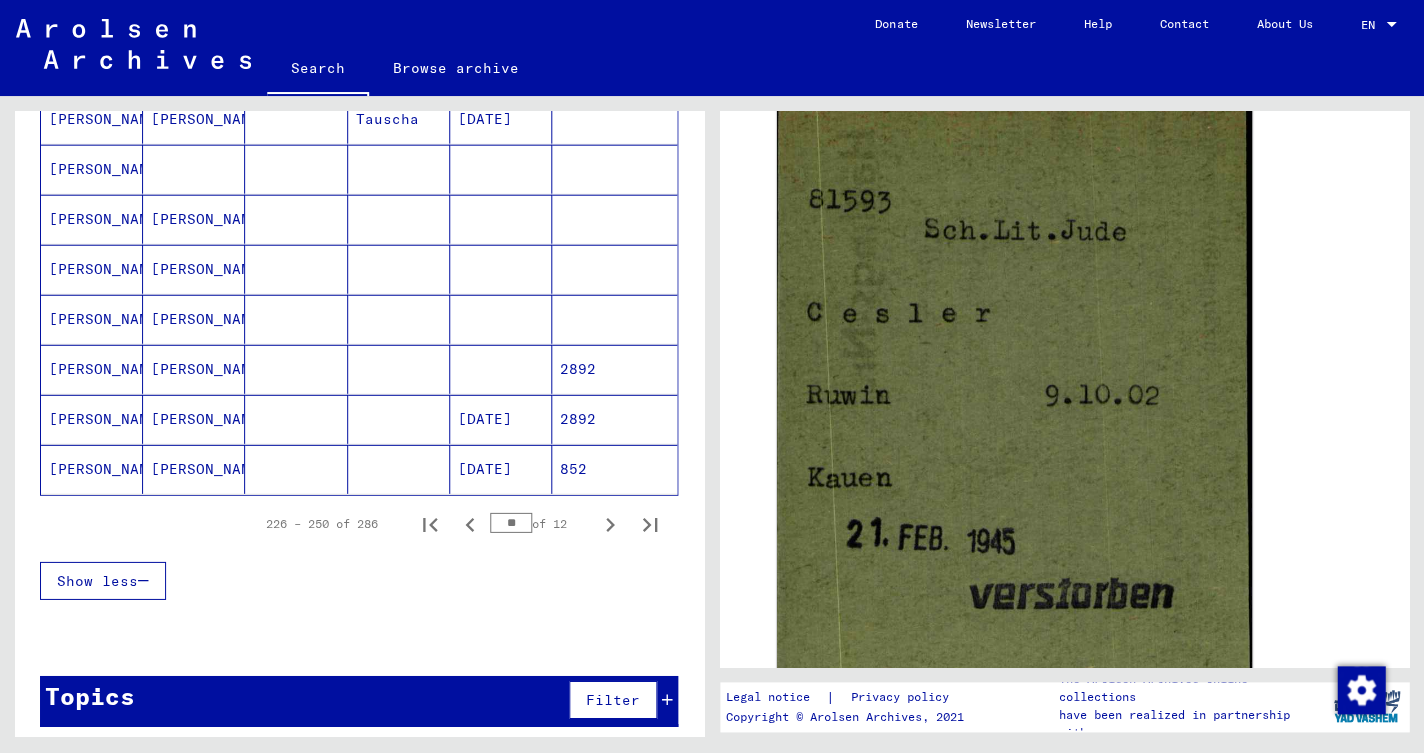 scroll, scrollTop: 1160, scrollLeft: 0, axis: vertical 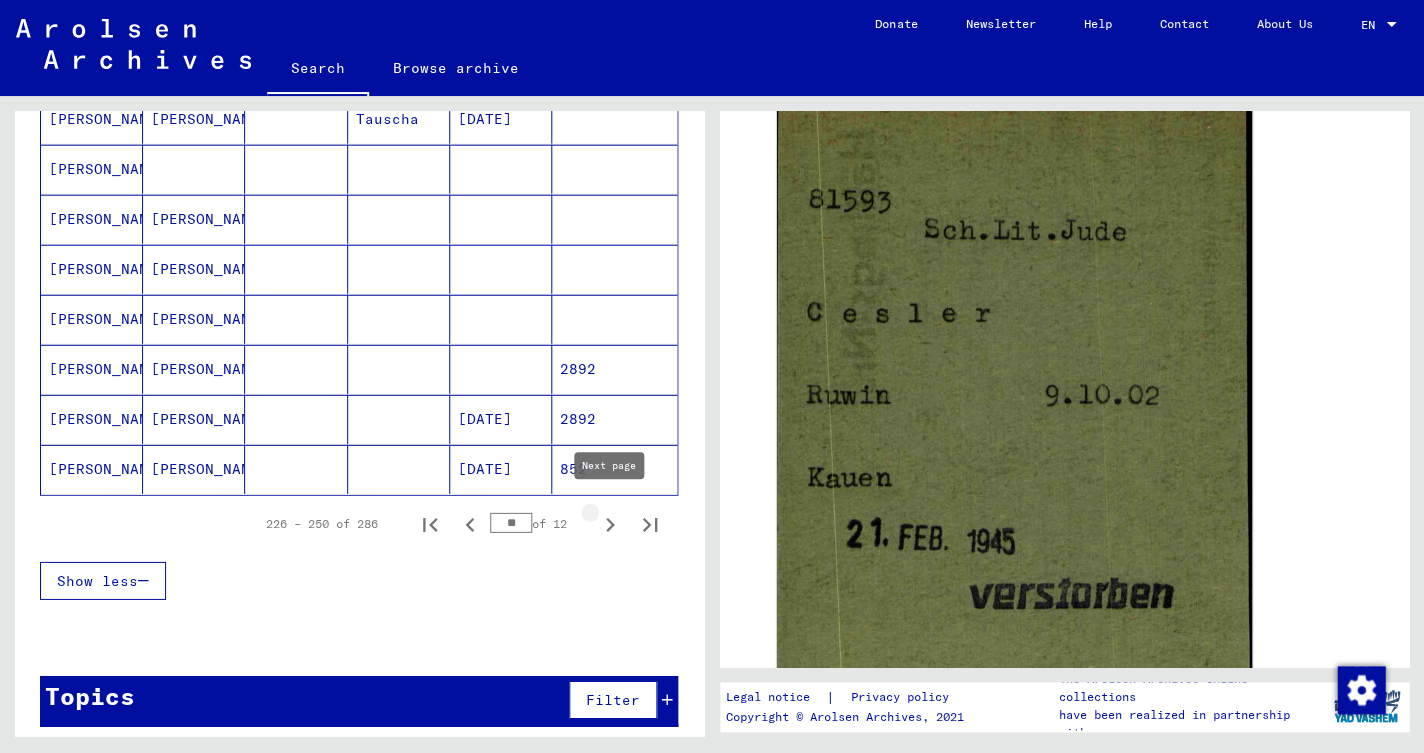 click 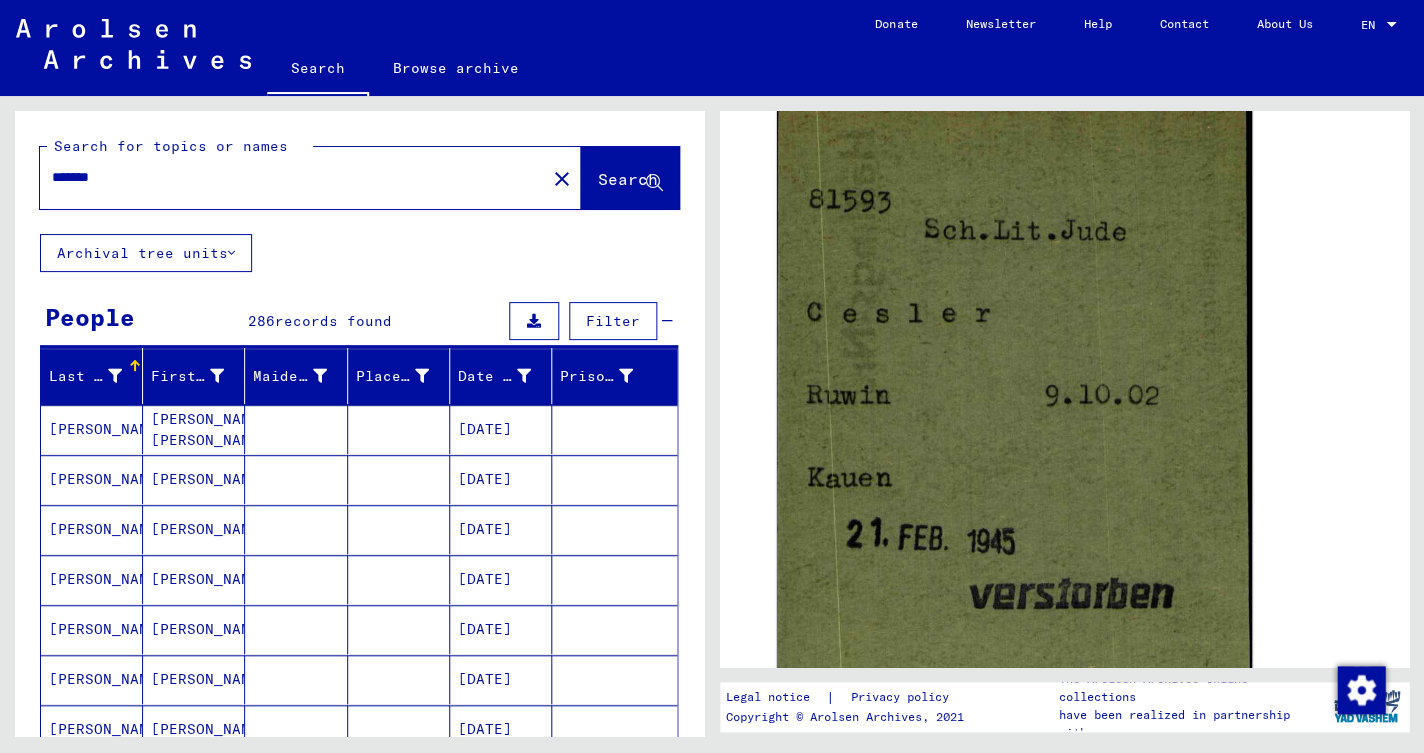 scroll, scrollTop: 0, scrollLeft: 0, axis: both 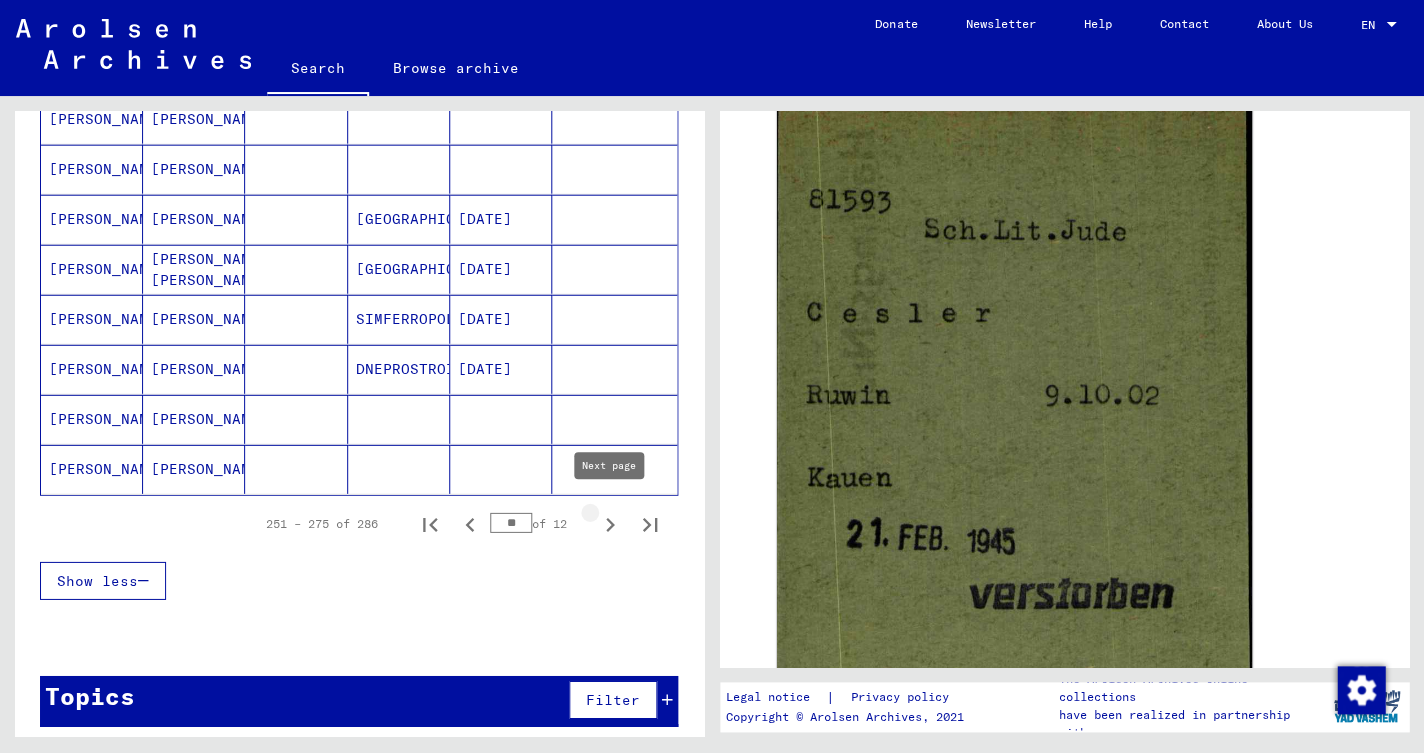 click 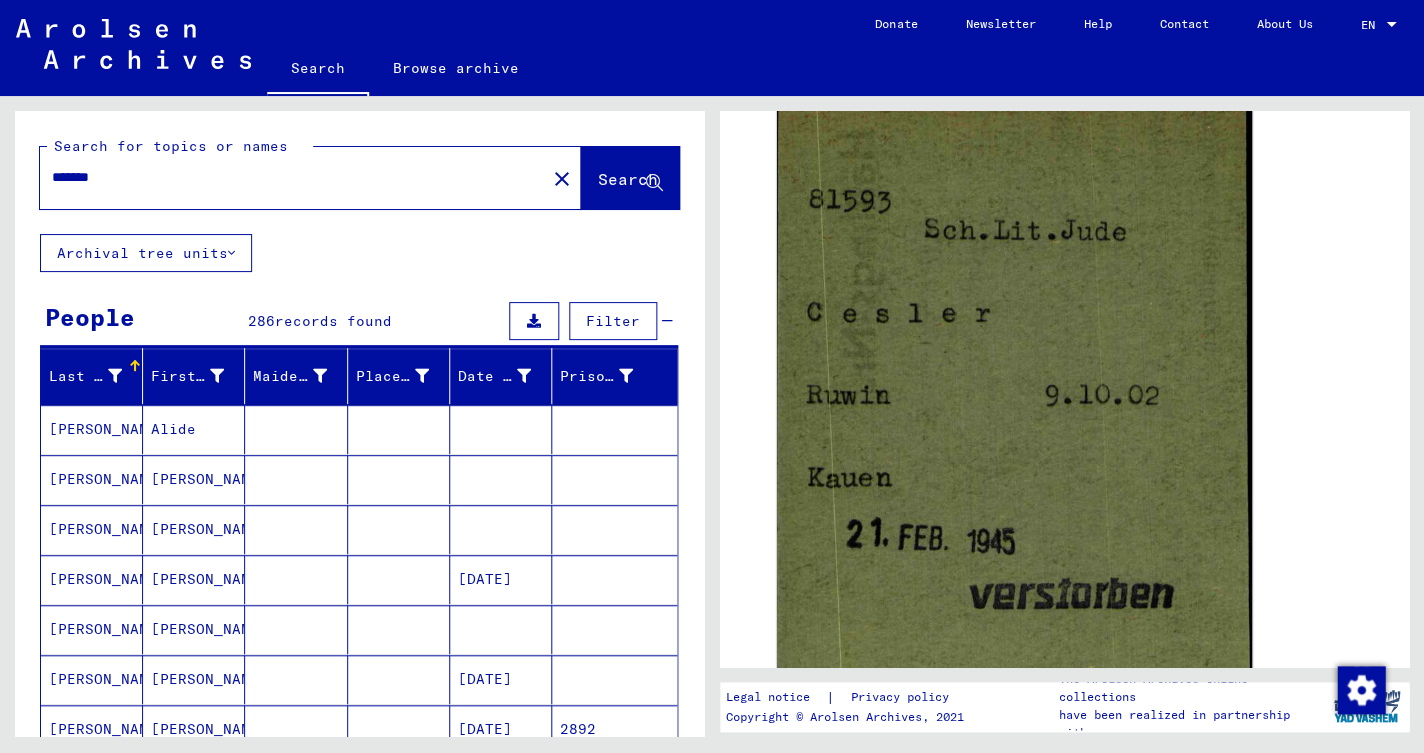 scroll, scrollTop: 0, scrollLeft: 0, axis: both 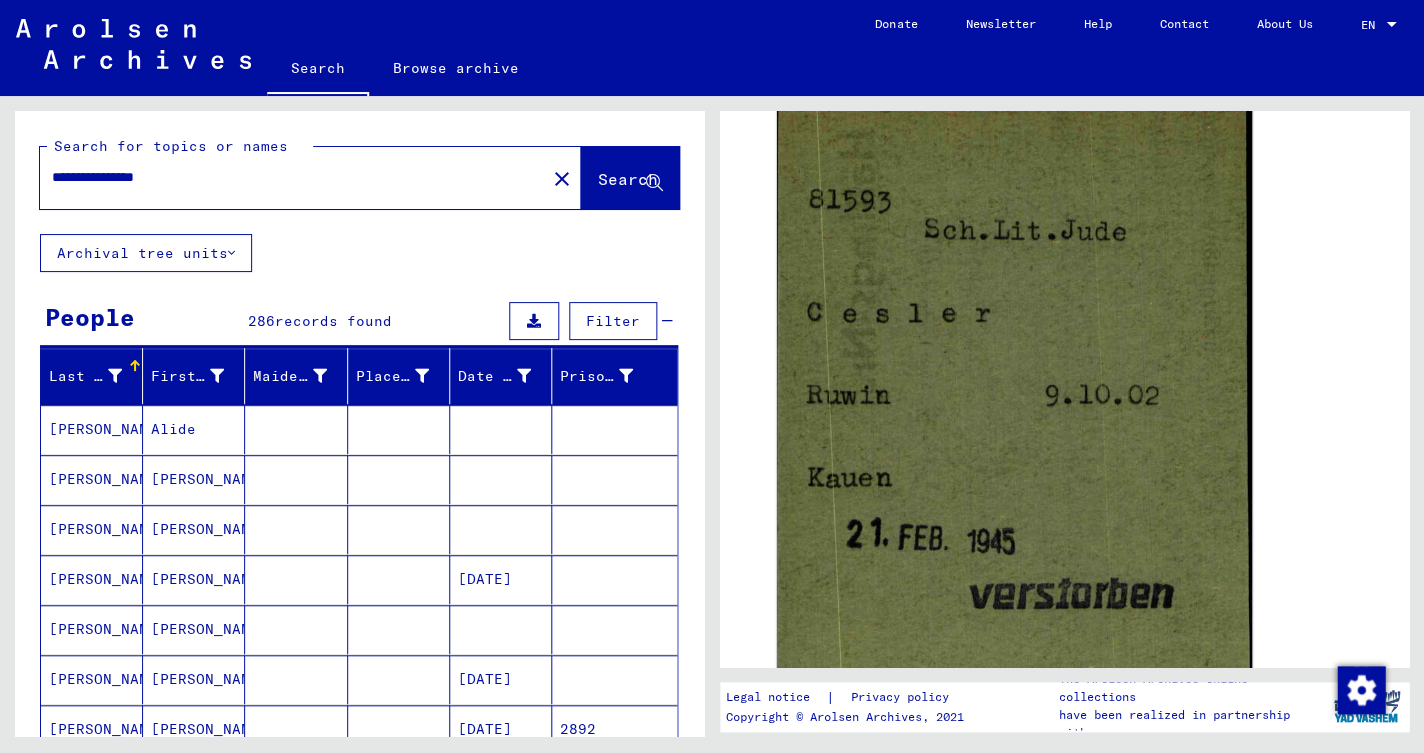 type on "**********" 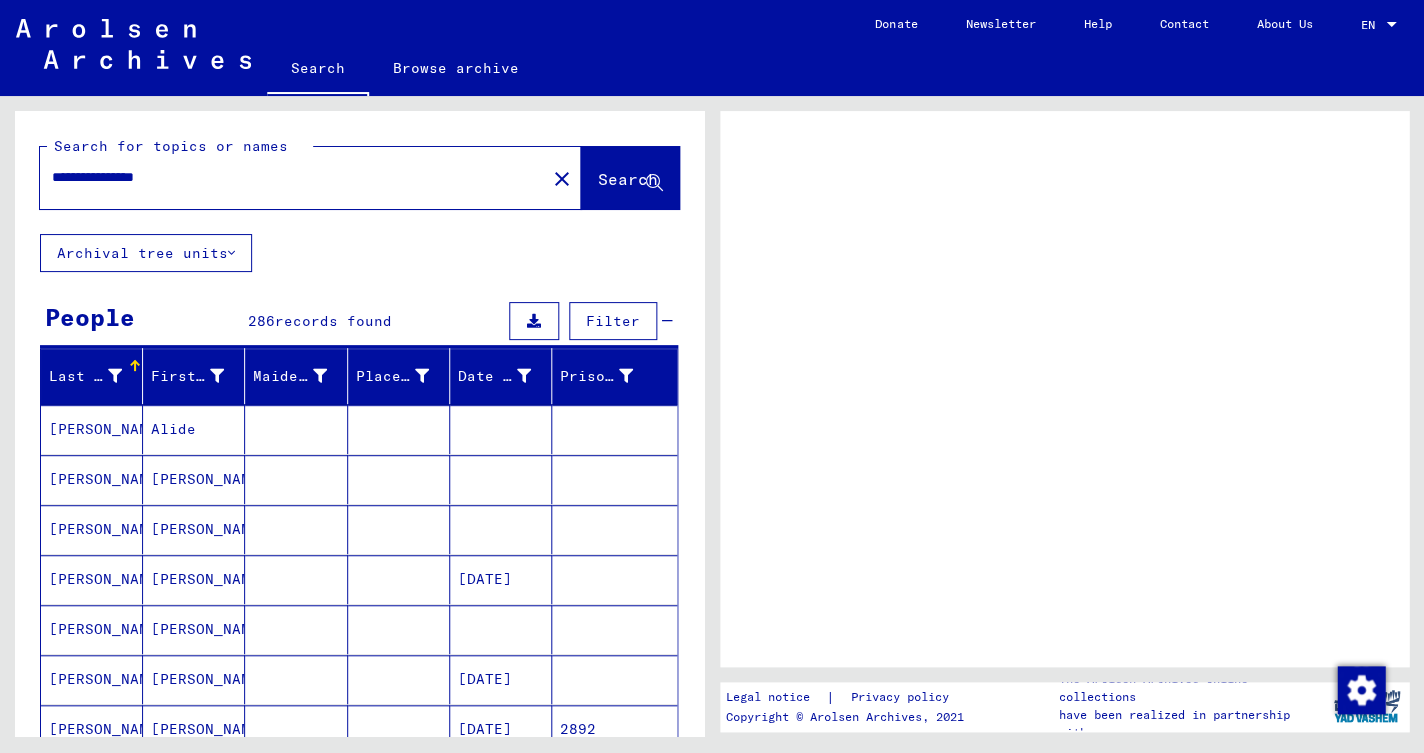 scroll, scrollTop: 0, scrollLeft: 0, axis: both 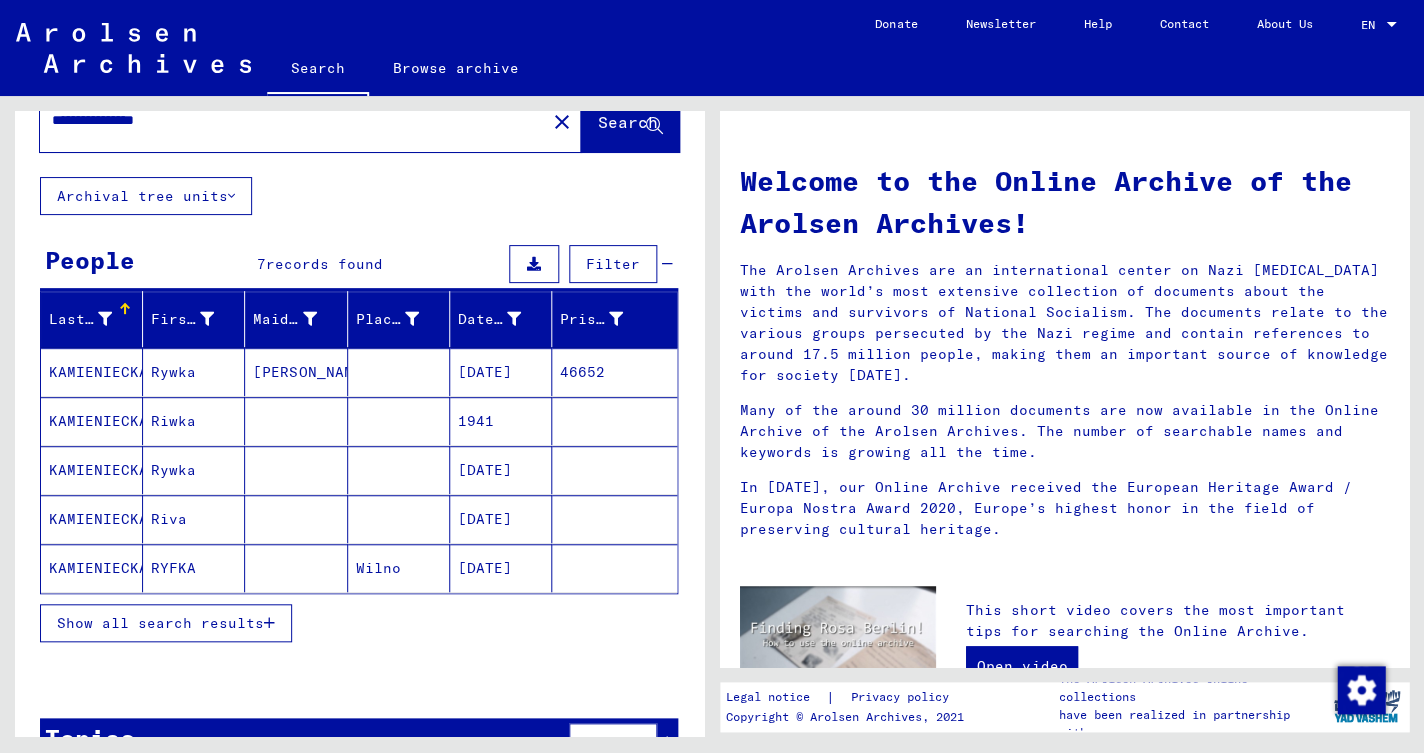 click on "Show all search results" at bounding box center [160, 623] 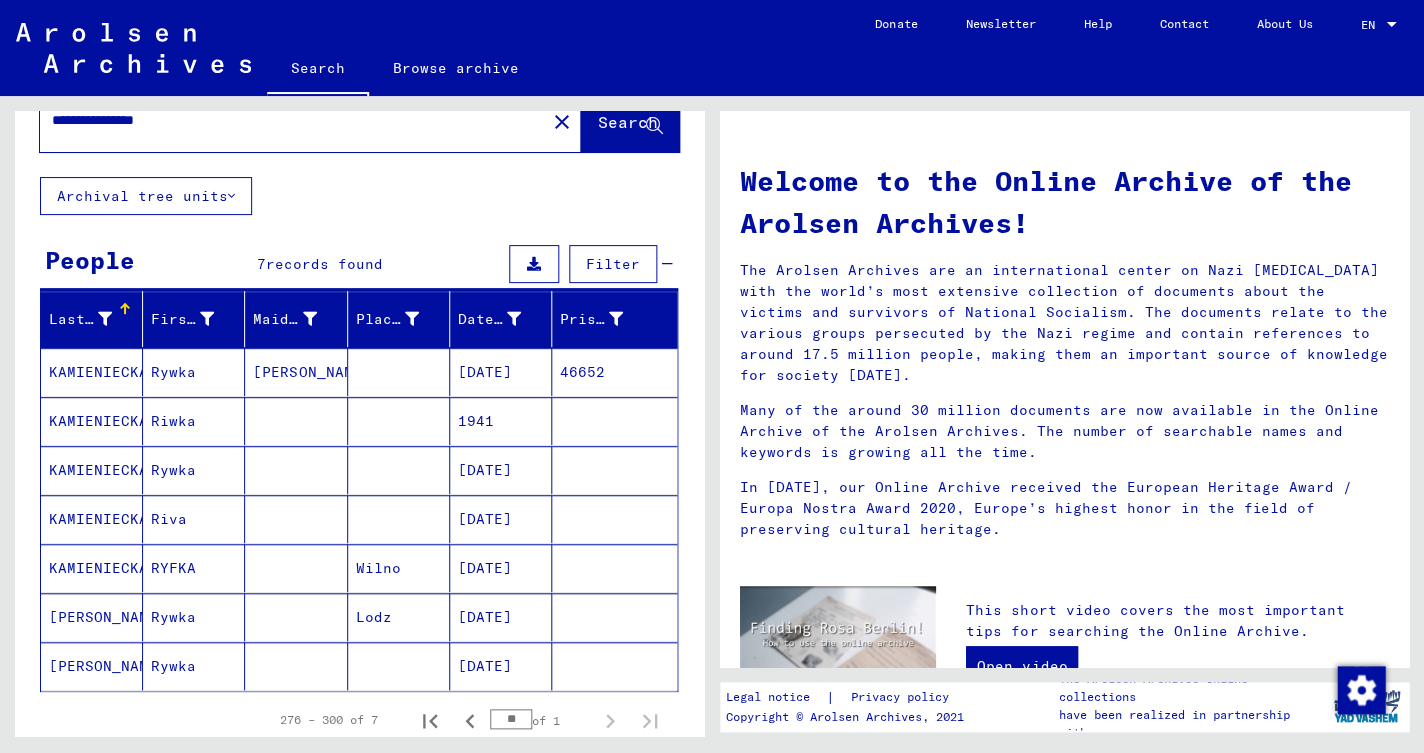 click on "KAMIENIECKA" at bounding box center [92, 617] 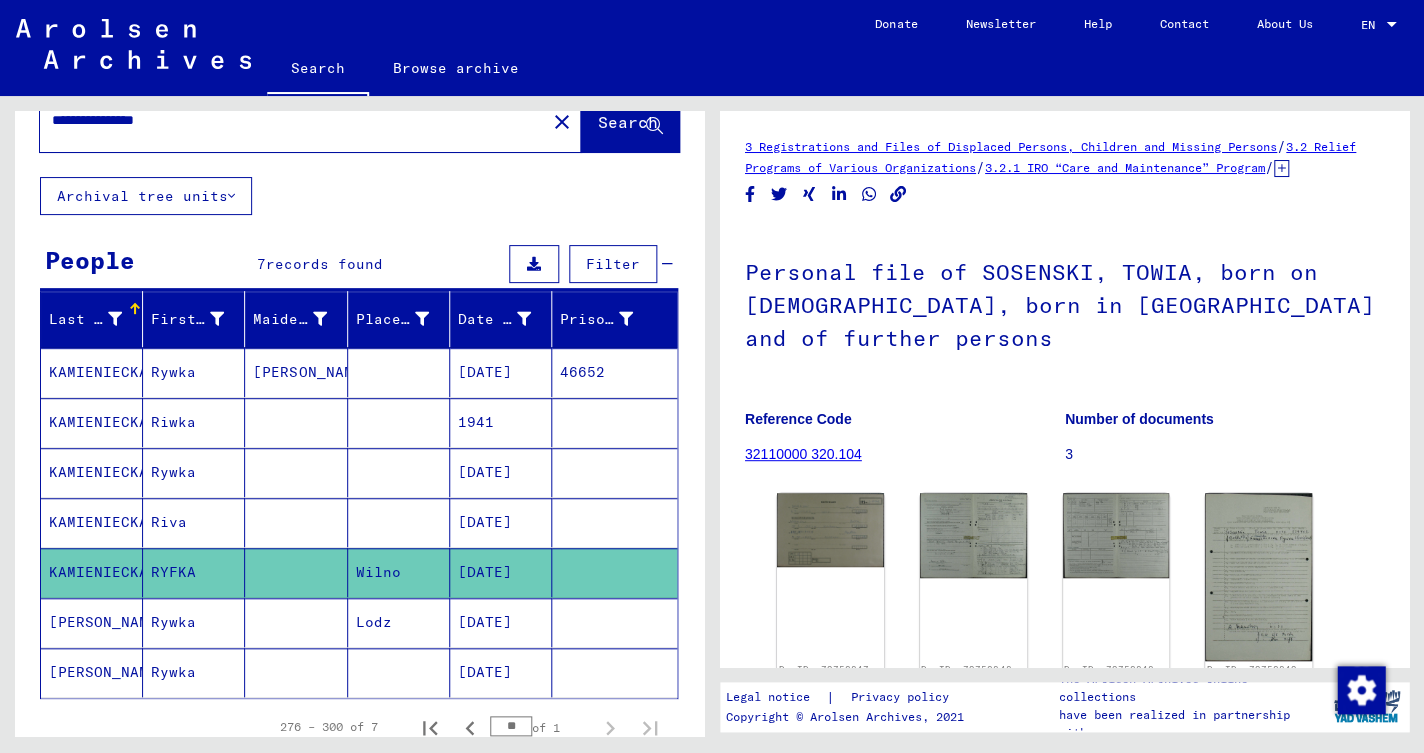 scroll, scrollTop: 0, scrollLeft: 0, axis: both 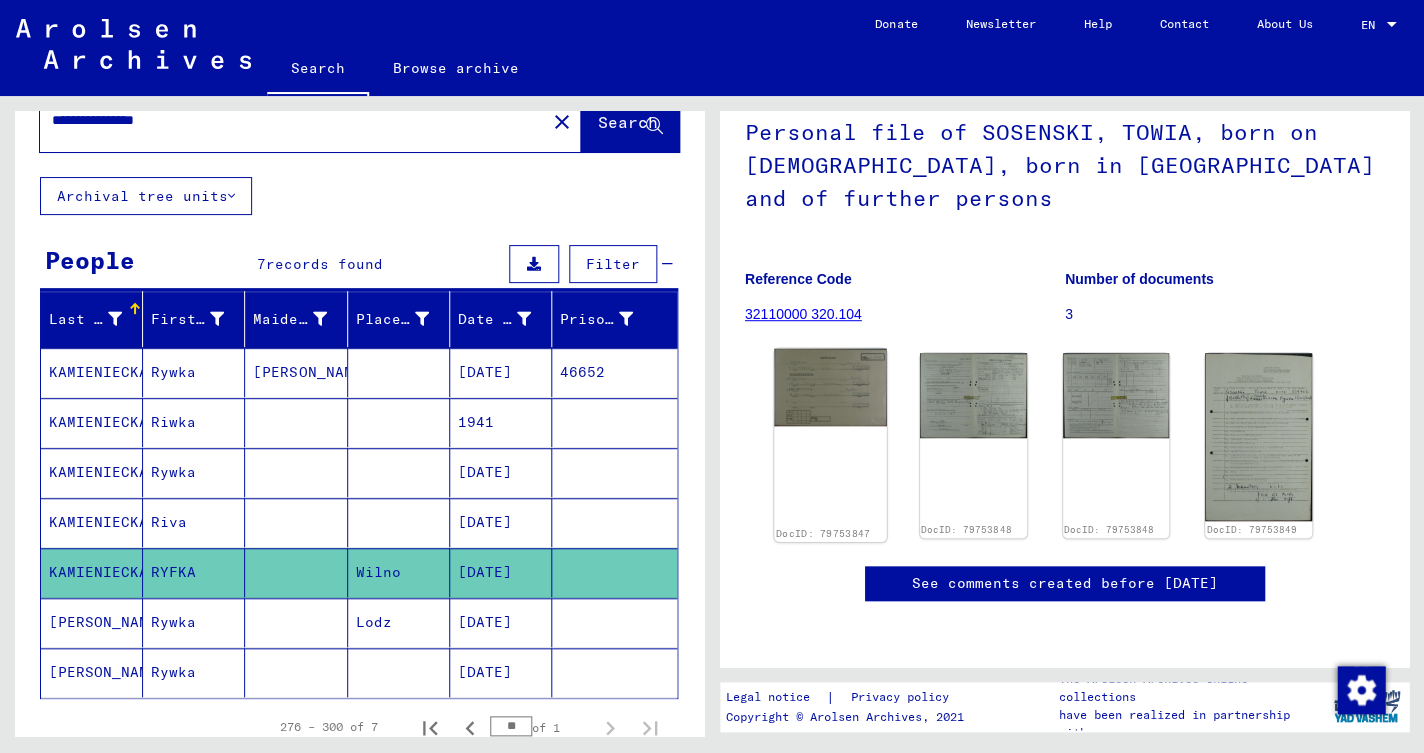 click 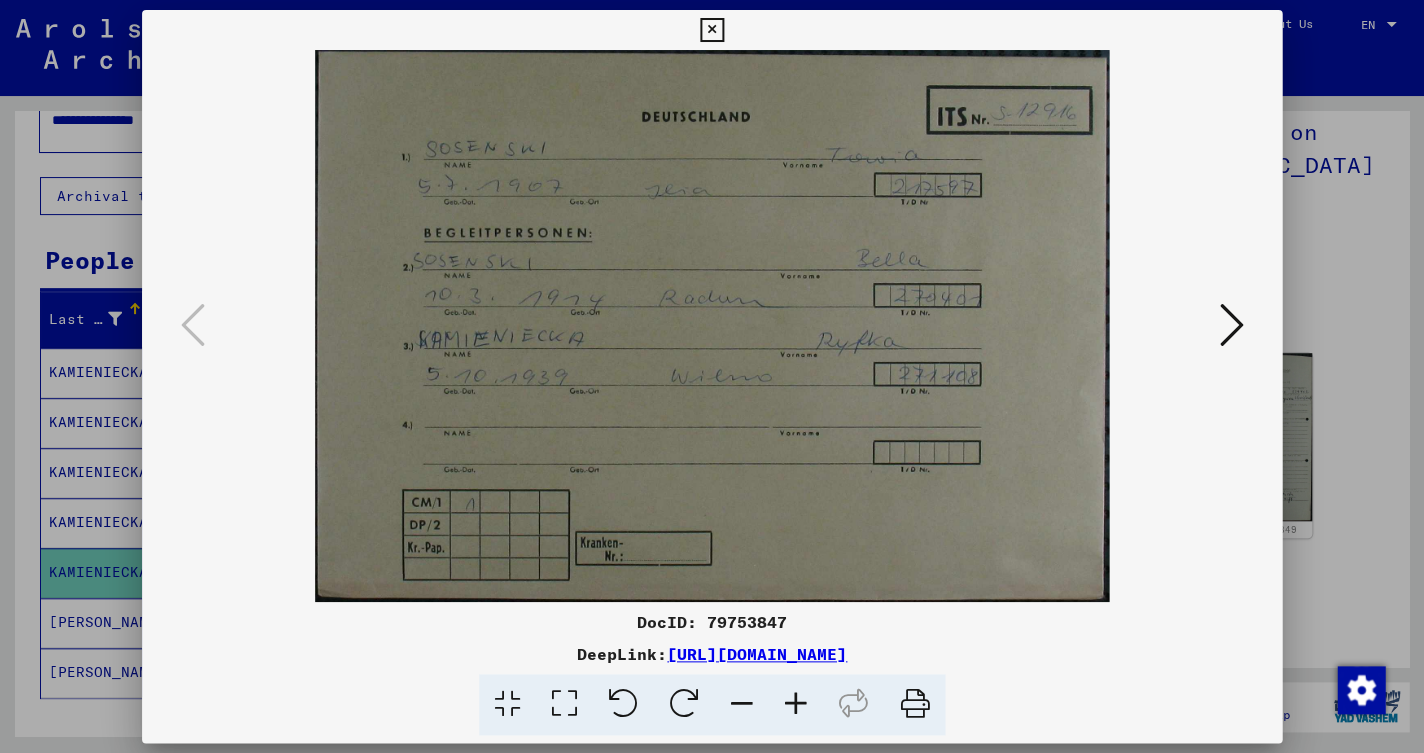 click at bounding box center (1232, 325) 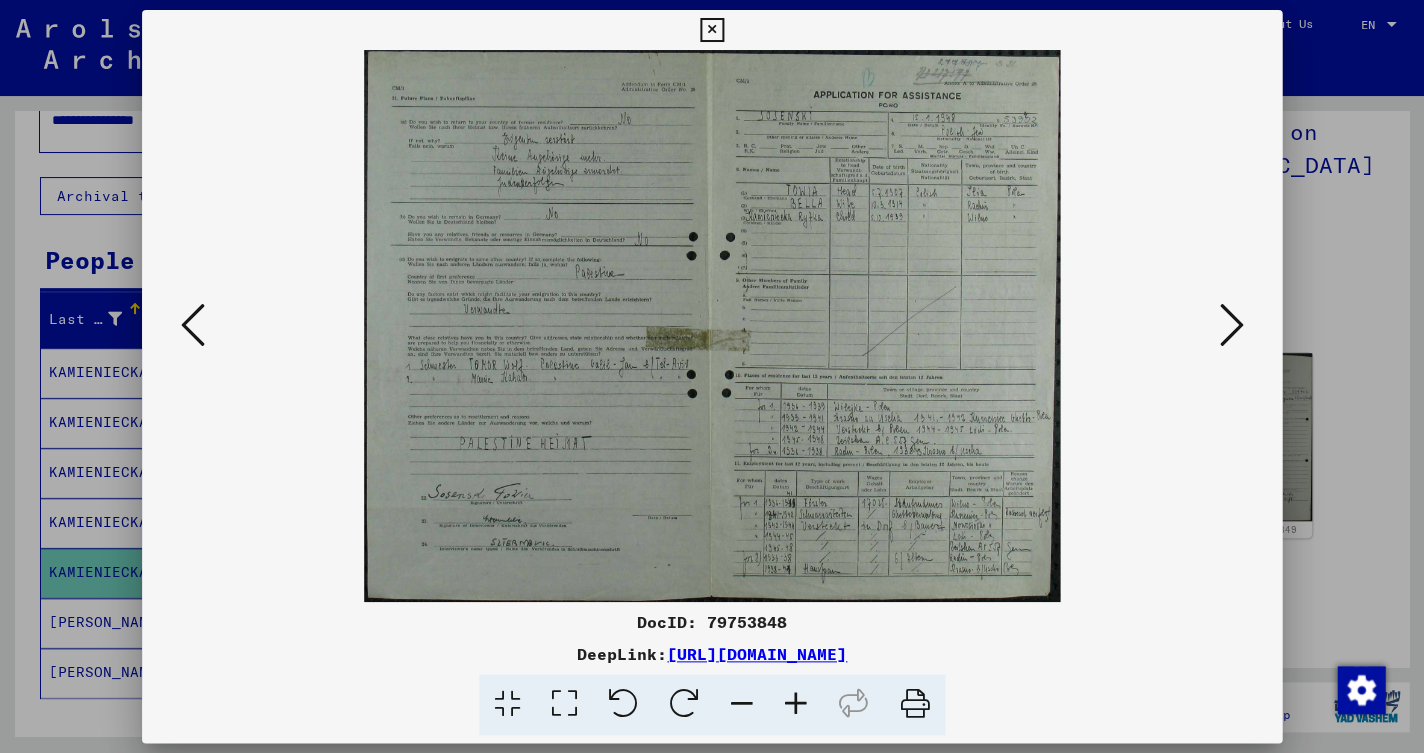 click at bounding box center [796, 704] 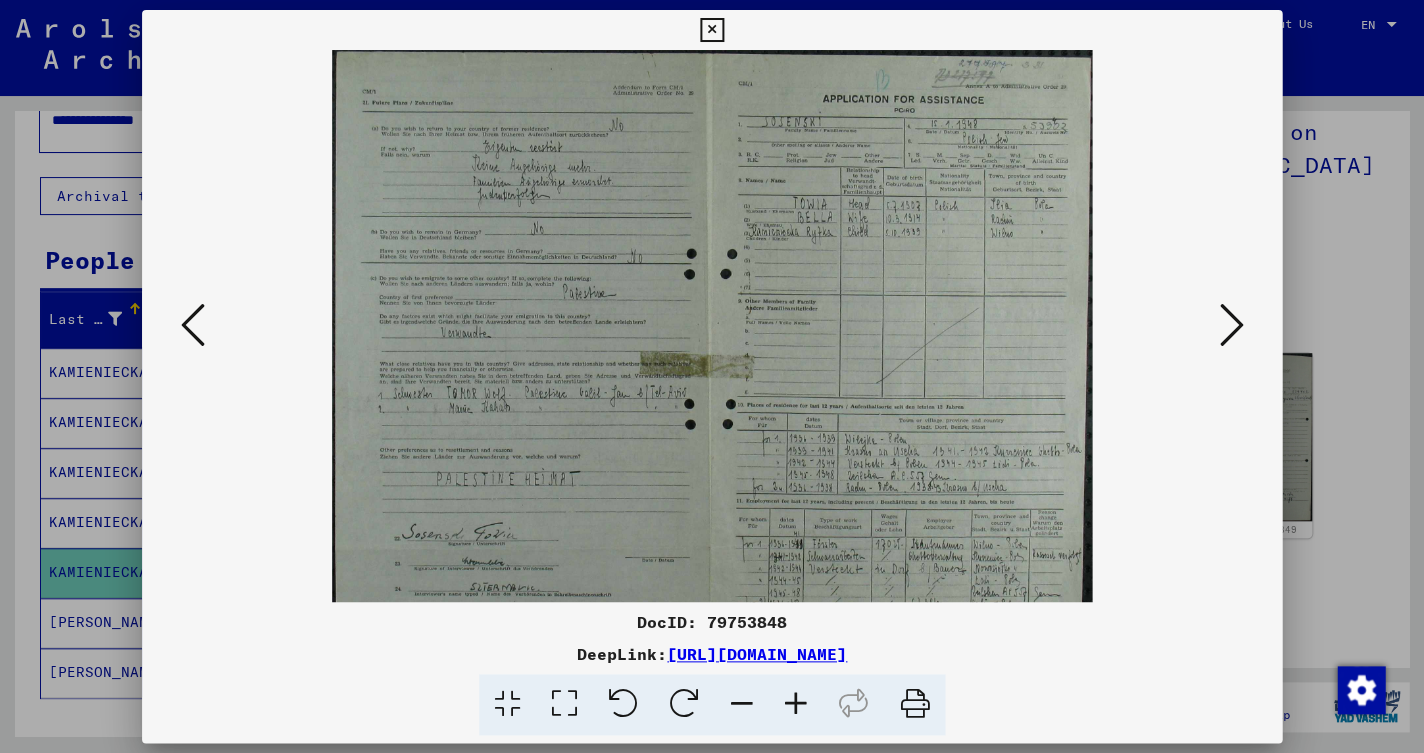 click at bounding box center (796, 704) 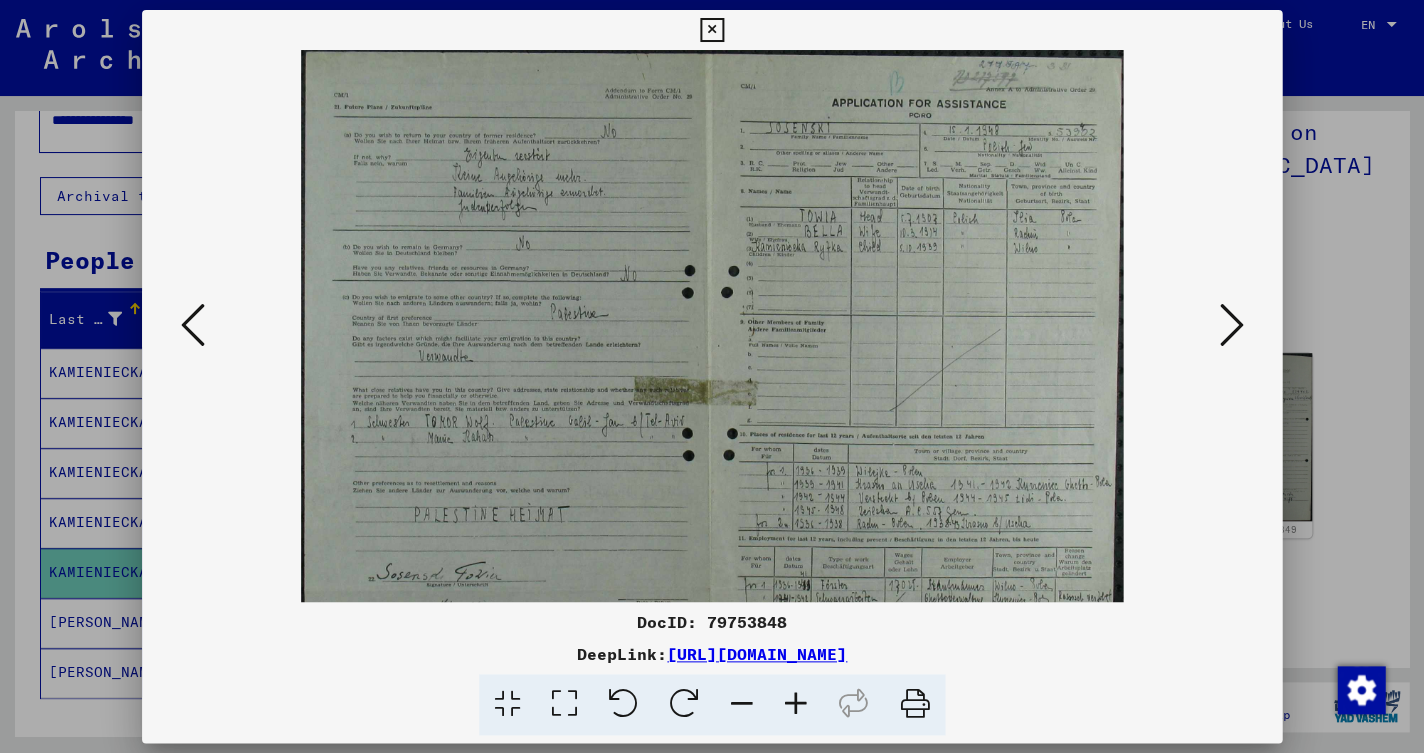 click at bounding box center [796, 704] 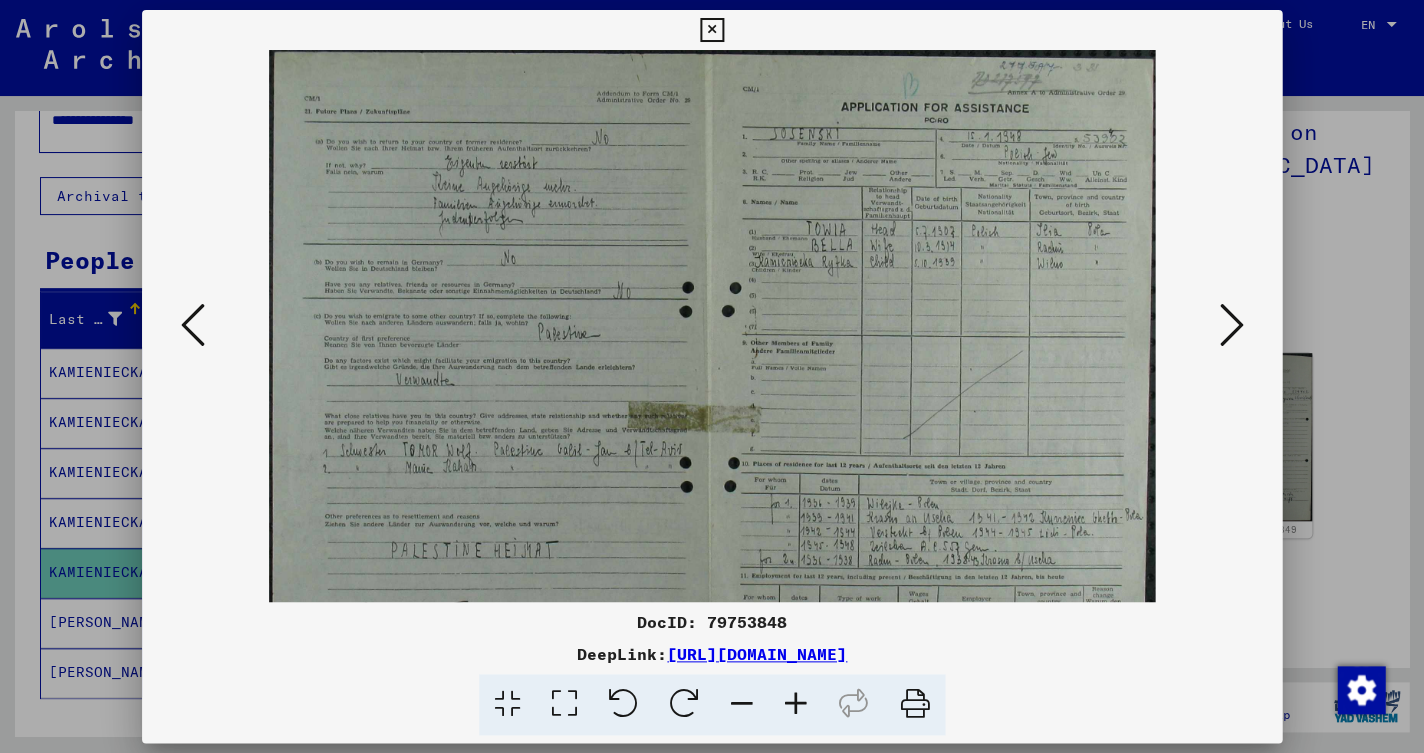 click at bounding box center (796, 704) 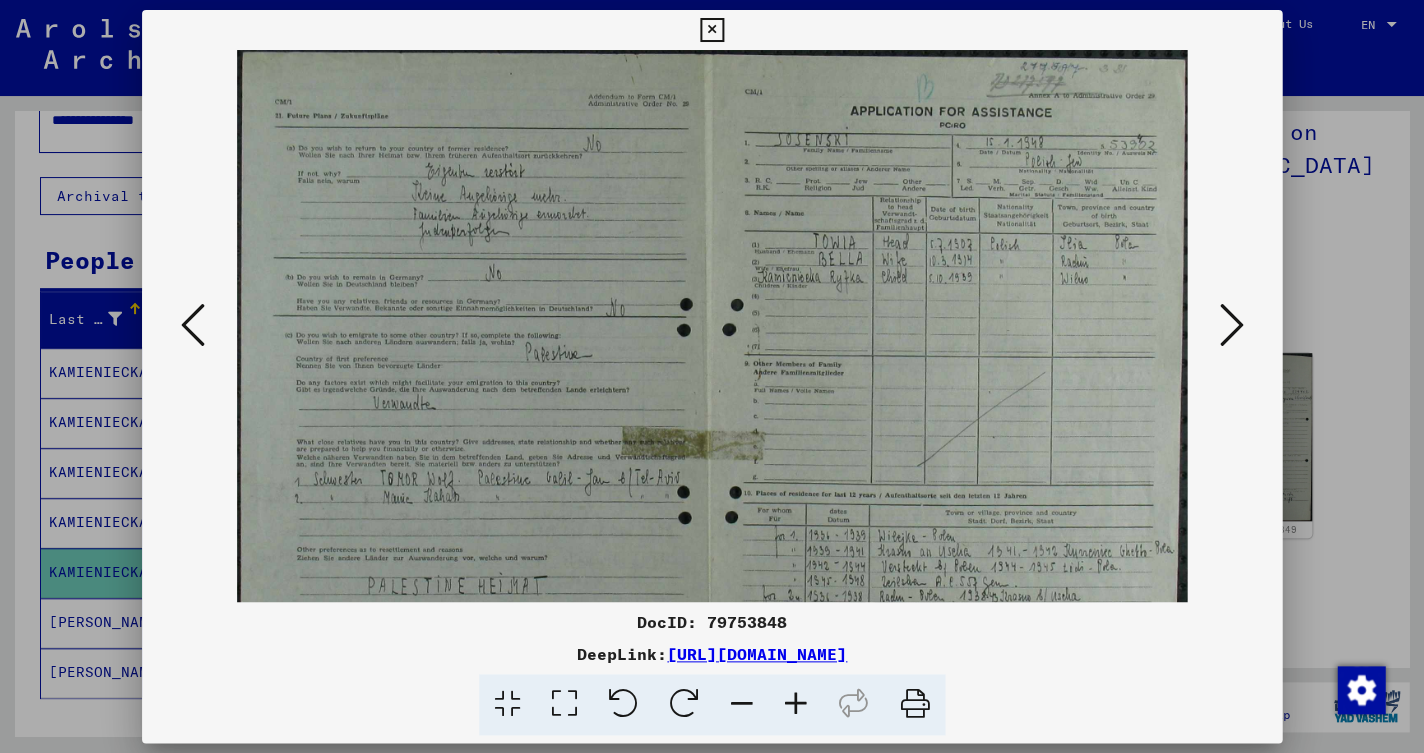 click at bounding box center [796, 704] 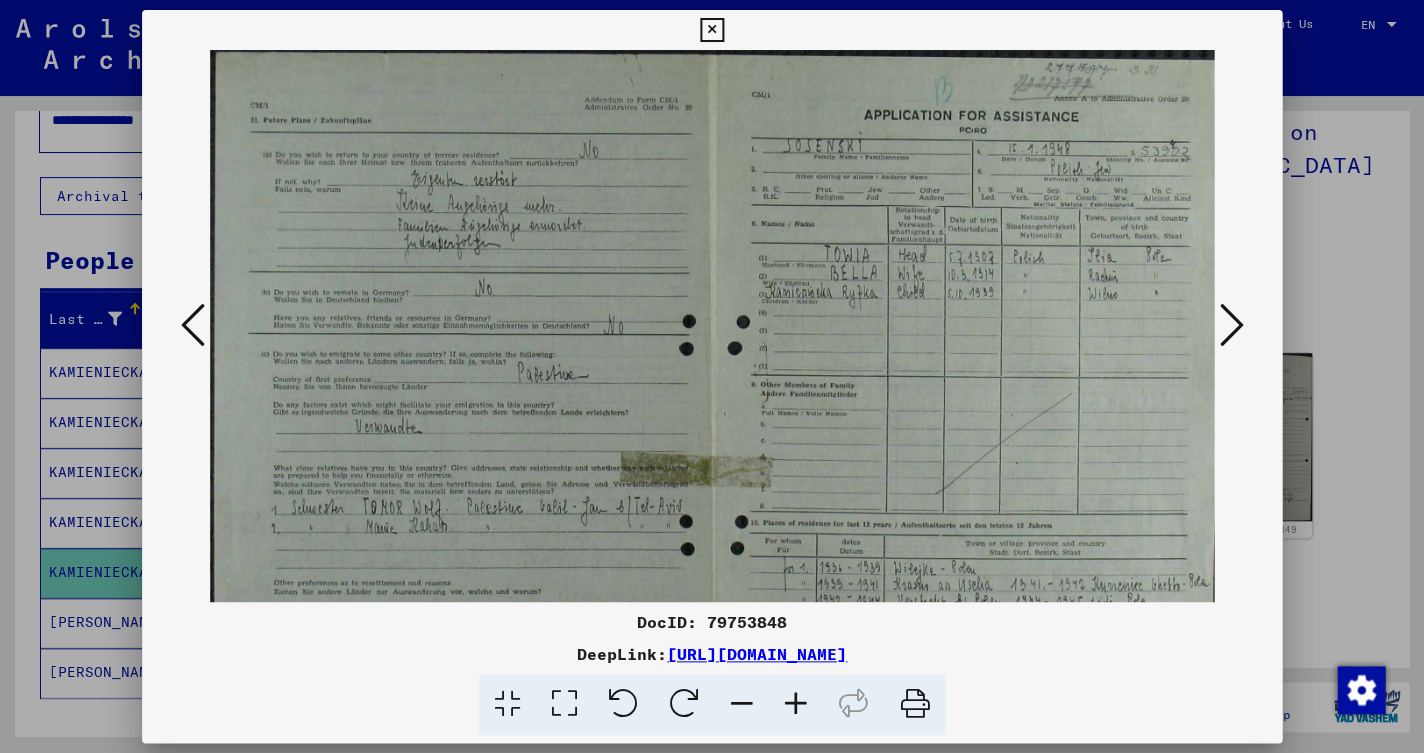 click at bounding box center [796, 704] 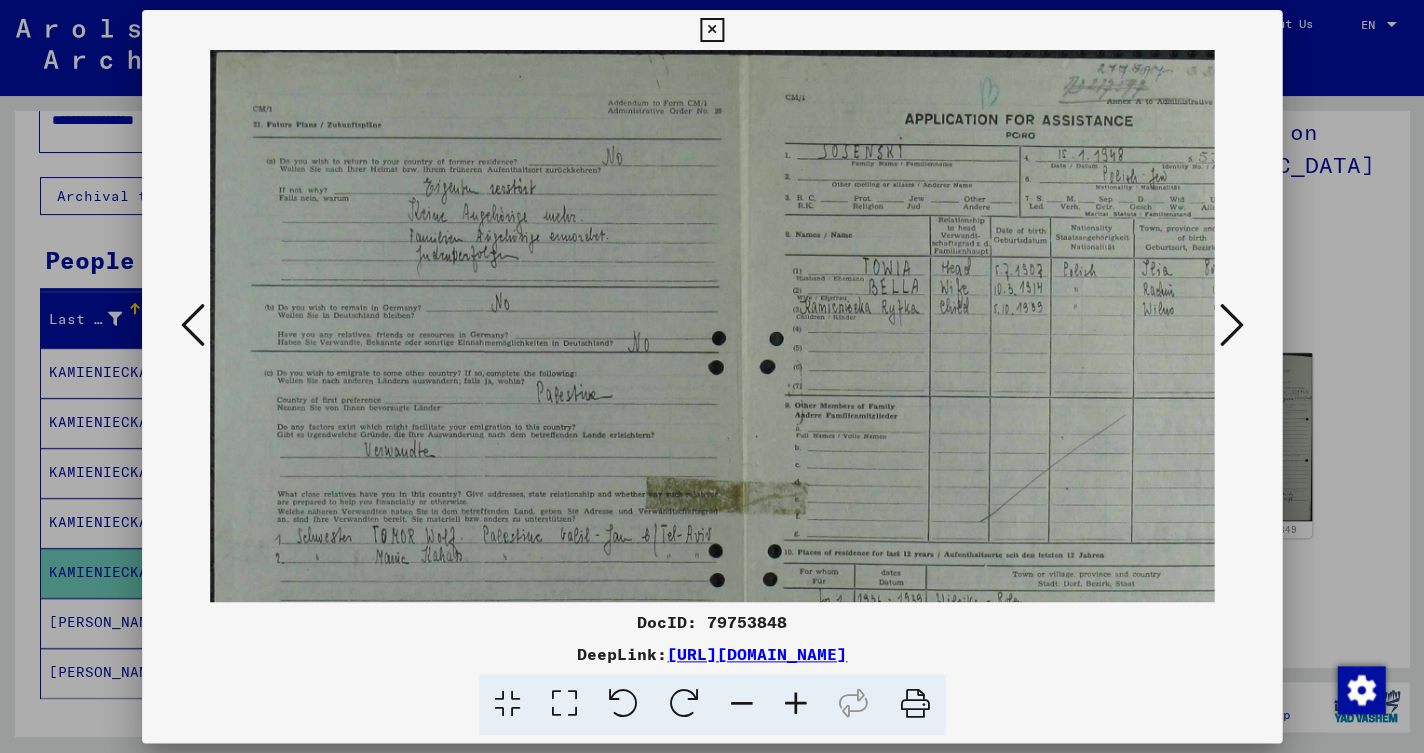 click at bounding box center (796, 704) 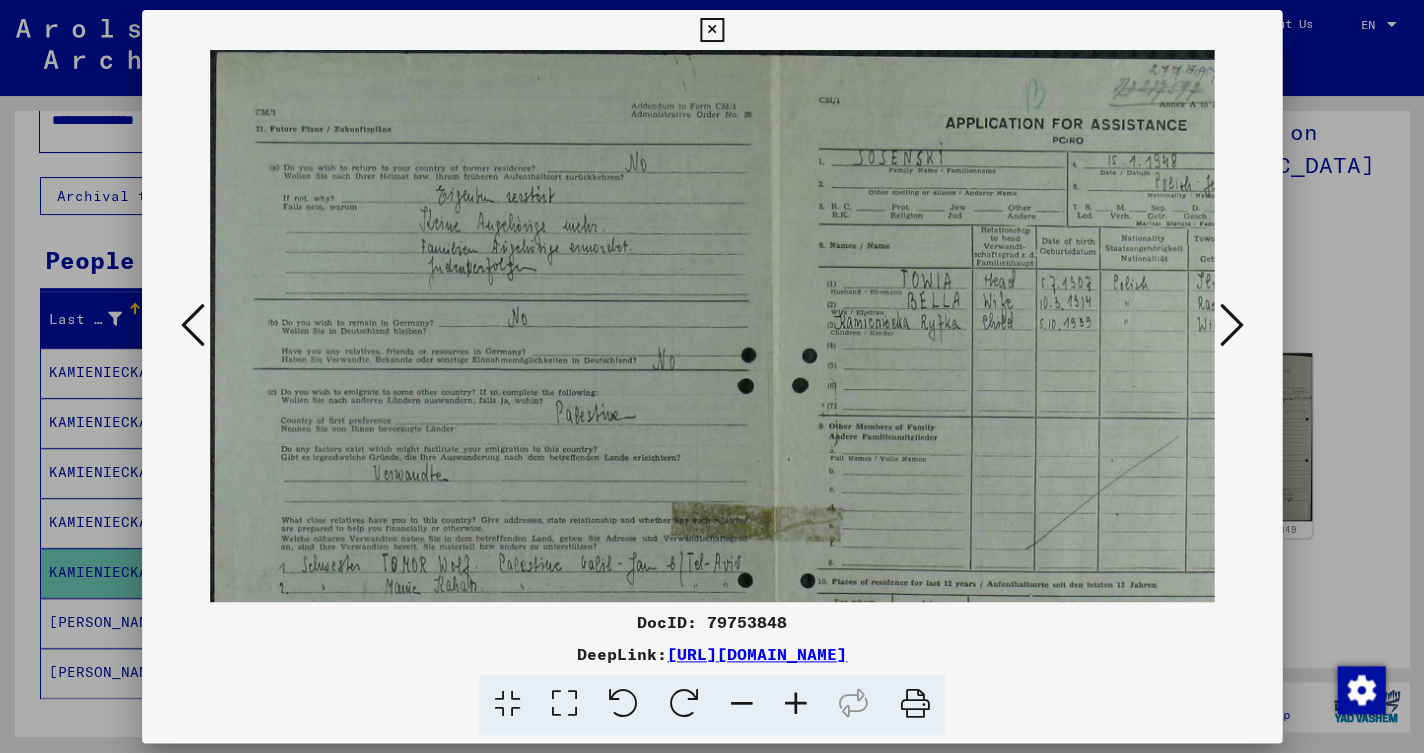 click at bounding box center [796, 704] 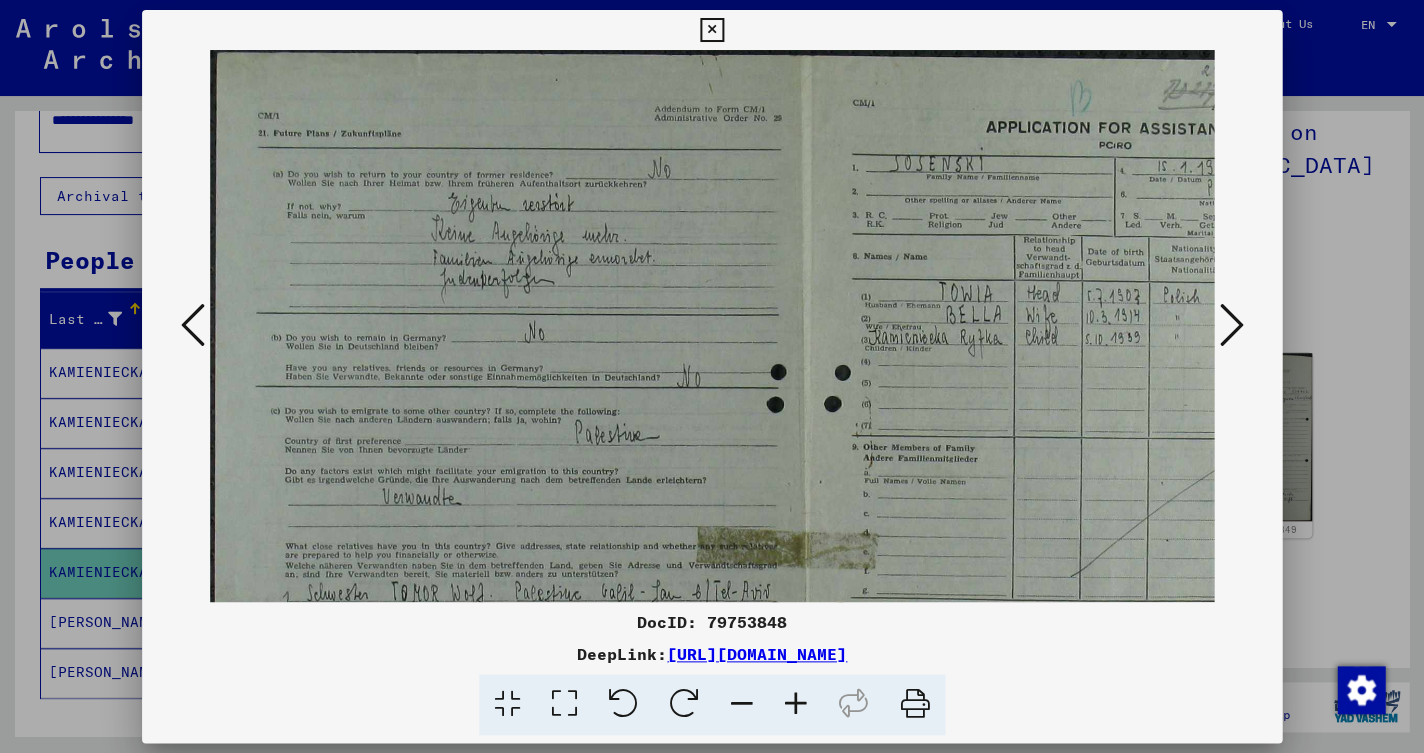 click at bounding box center [796, 704] 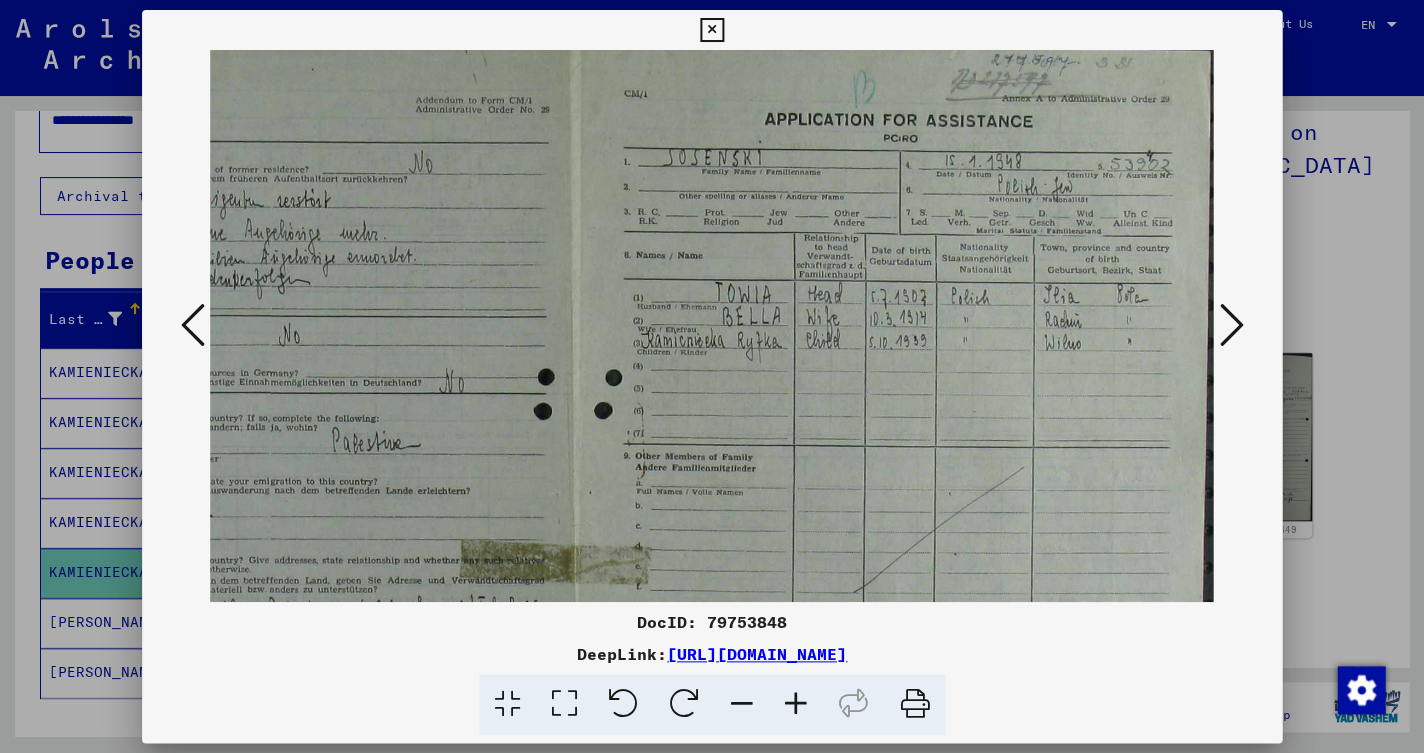 scroll, scrollTop: 11, scrollLeft: 263, axis: both 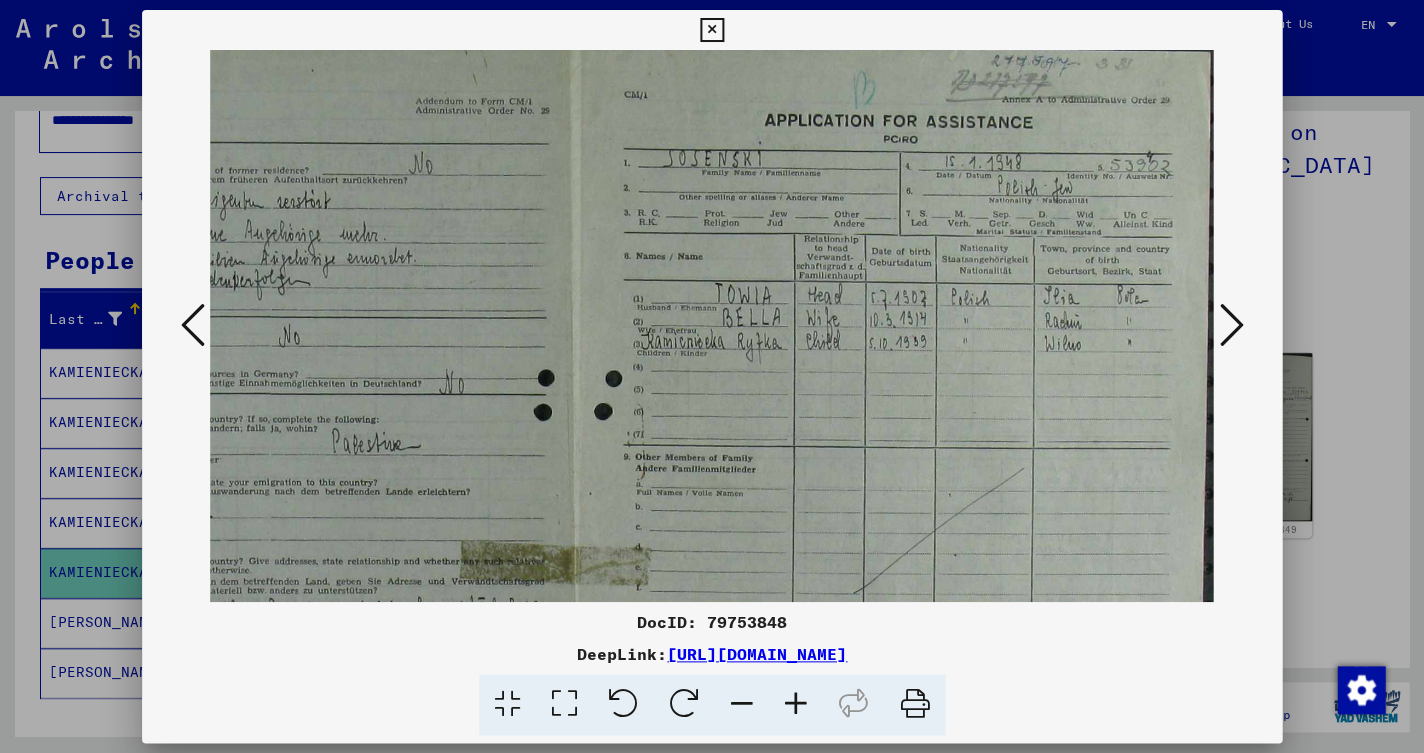 drag, startPoint x: 999, startPoint y: 507, endPoint x: 656, endPoint y: 496, distance: 343.17633 